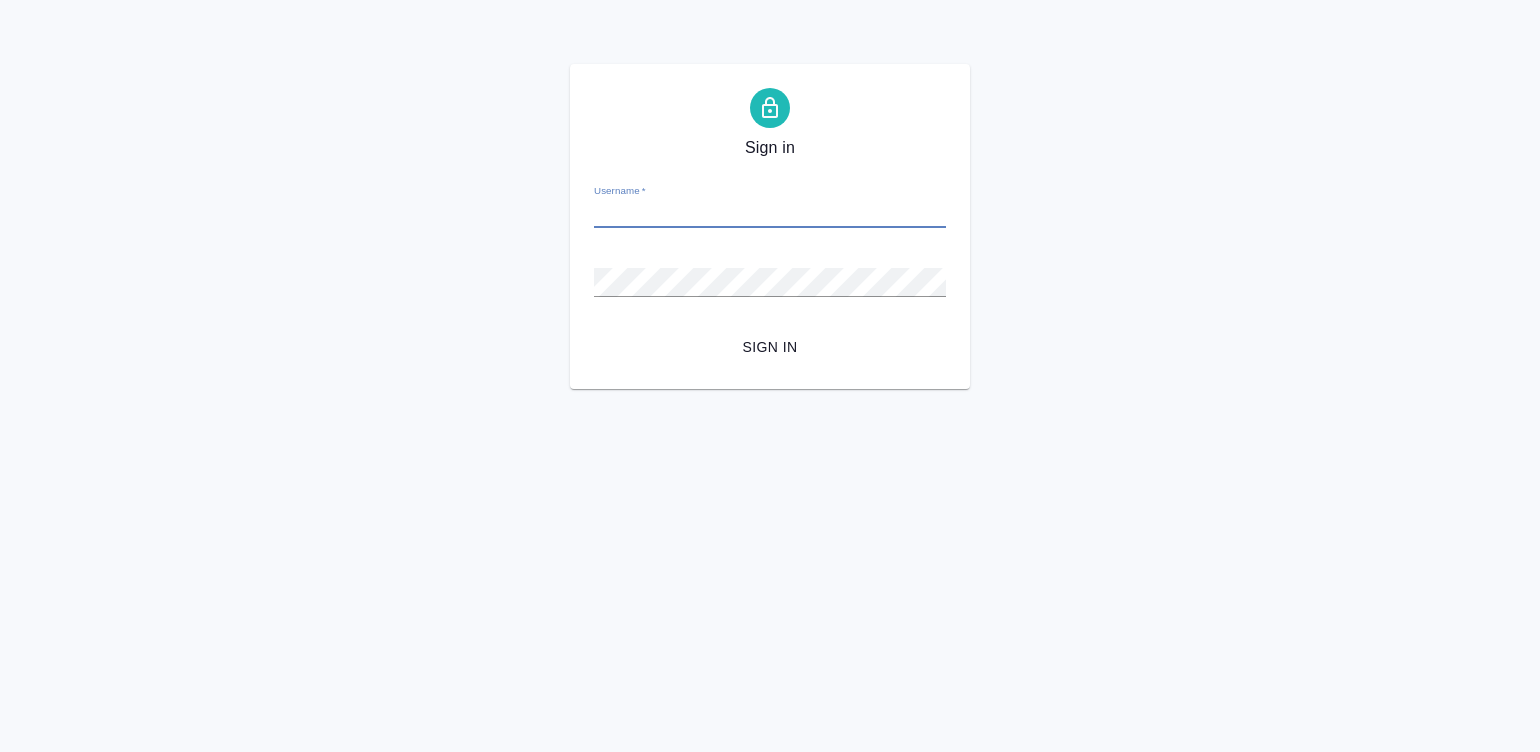 scroll, scrollTop: 0, scrollLeft: 0, axis: both 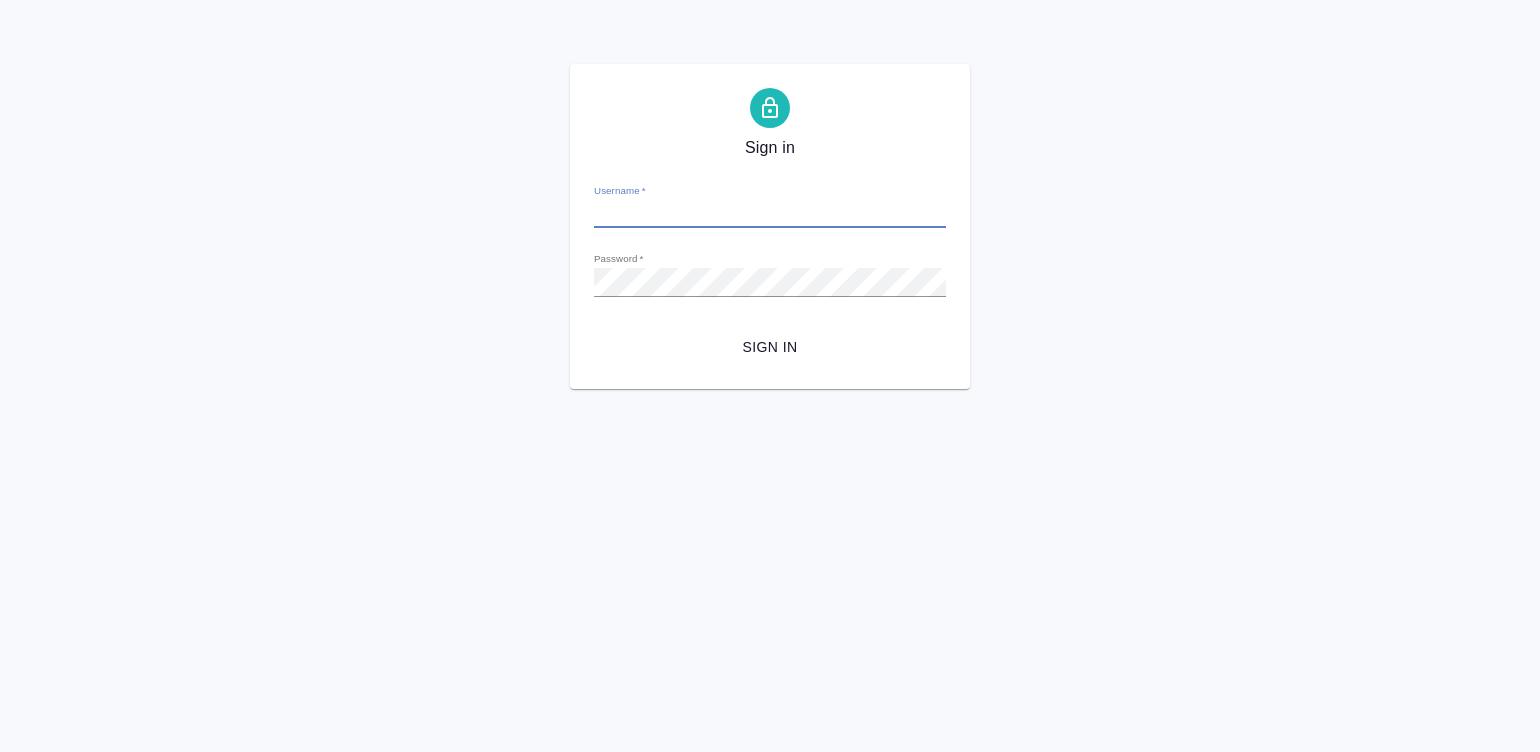 type on "[PERSON_NAME][EMAIL_ADDRESS][DOMAIN_NAME]" 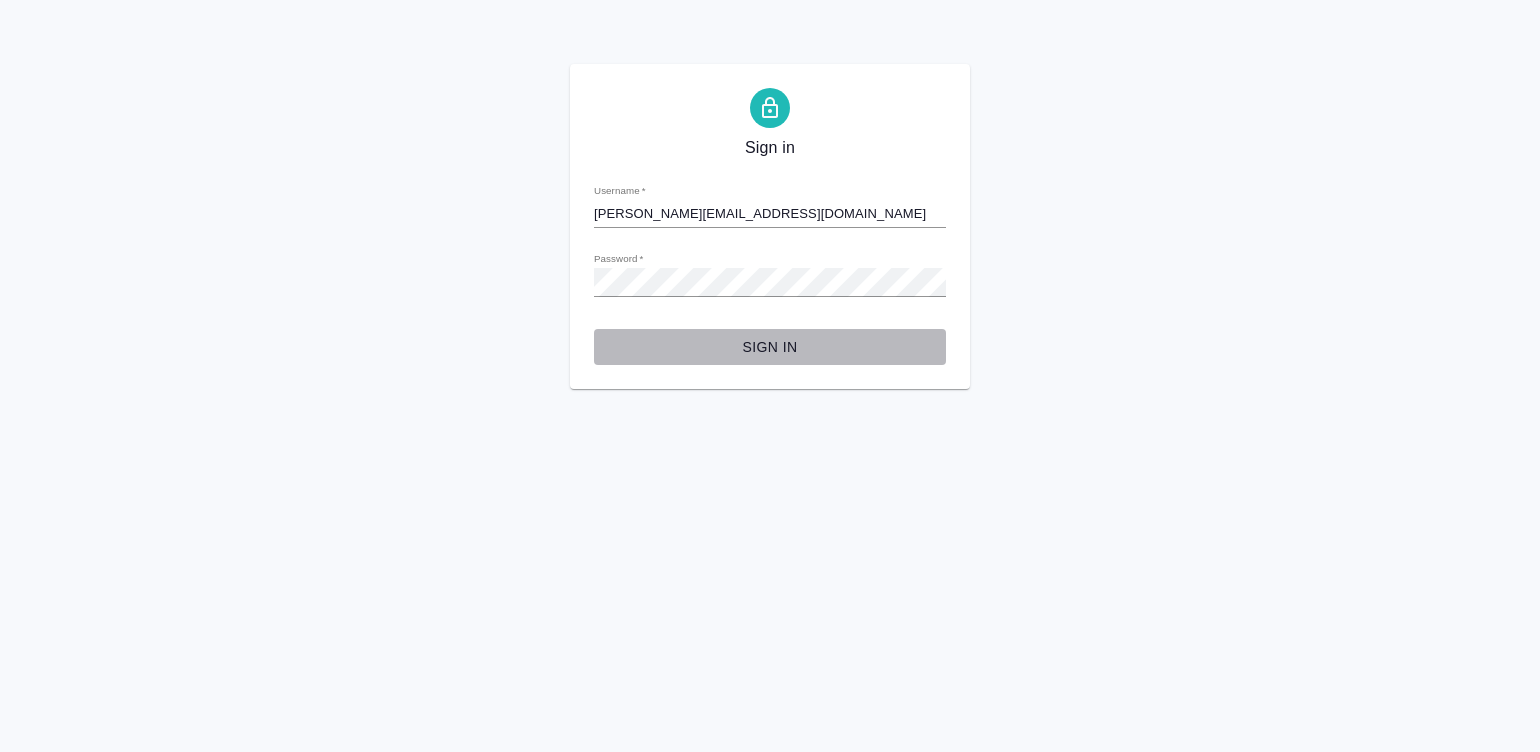 click on "Sign in" at bounding box center (770, 347) 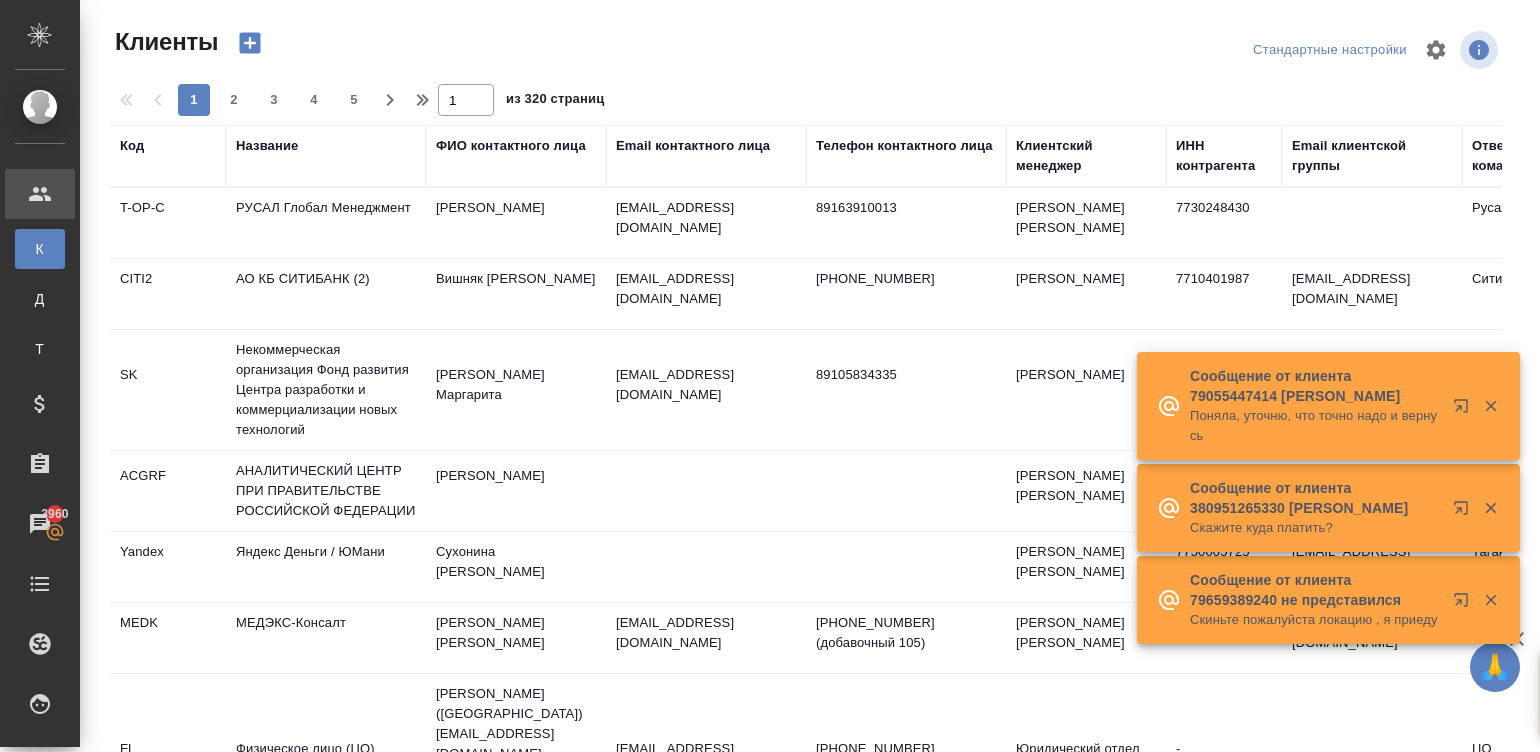 select on "RU" 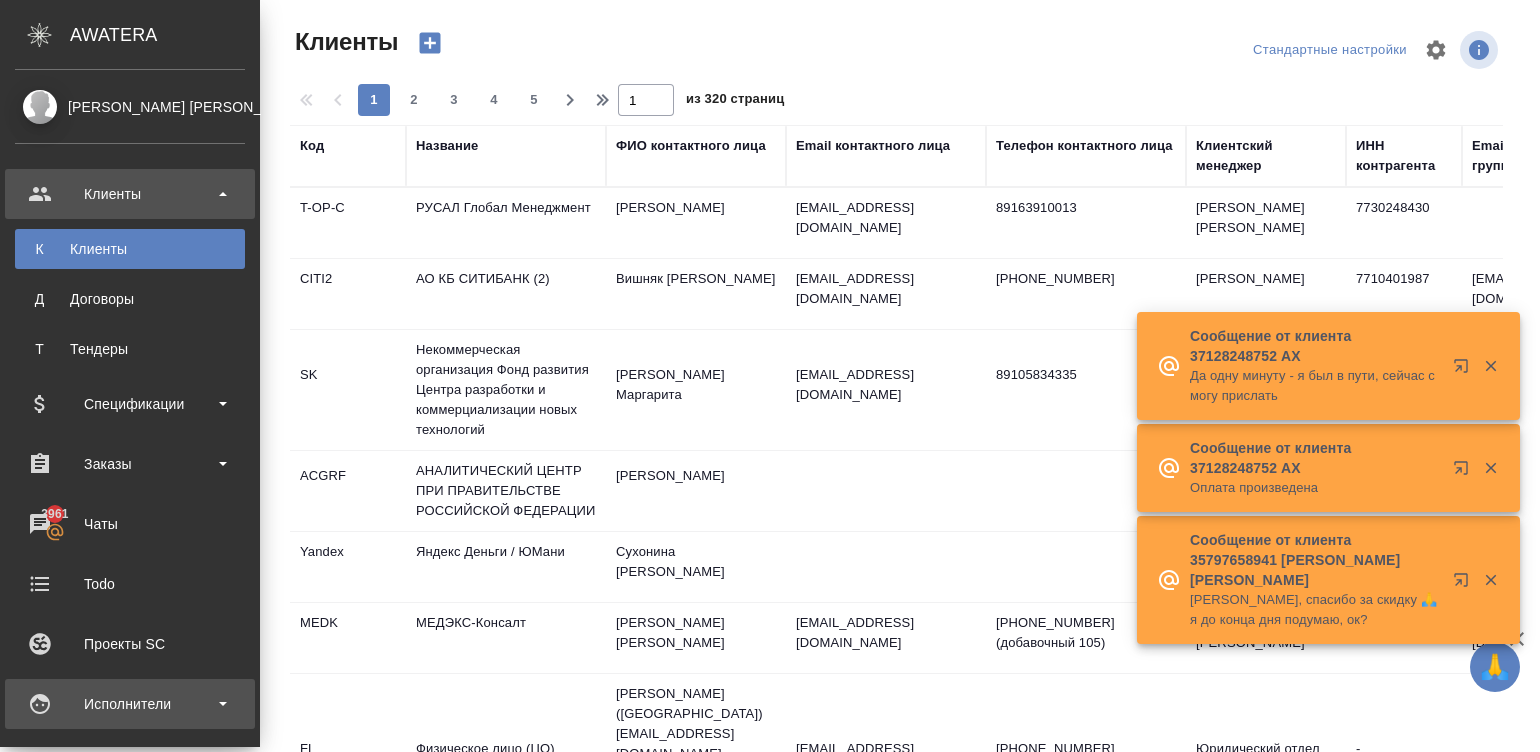 click on "Исполнители" at bounding box center (130, 704) 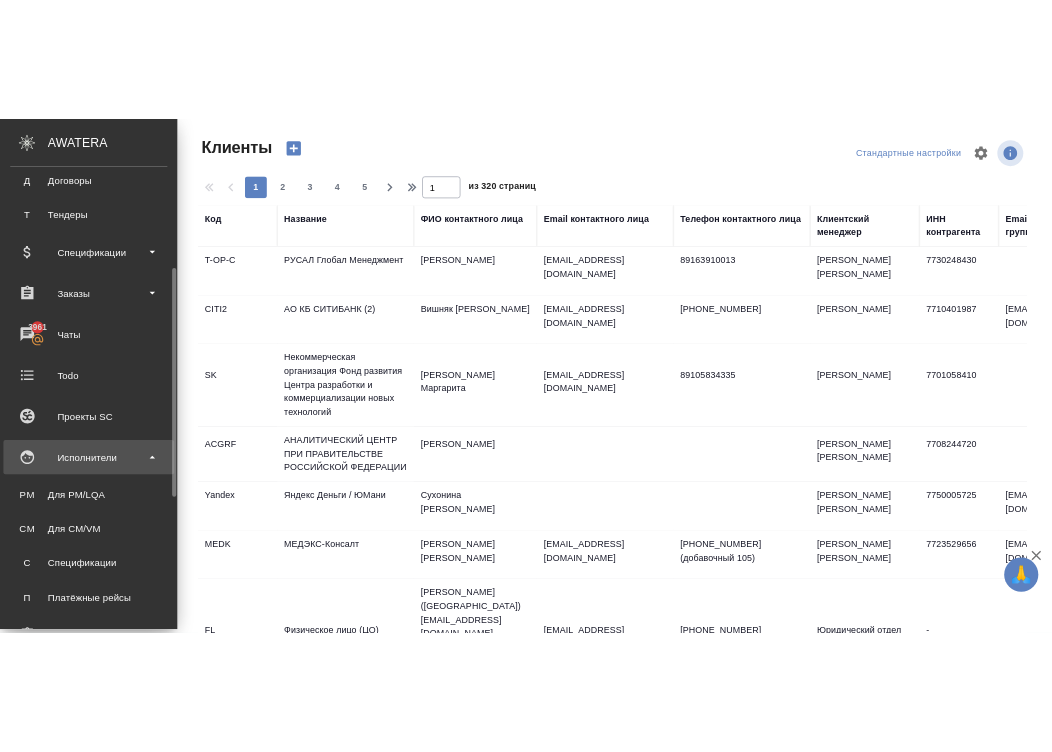 scroll, scrollTop: 270, scrollLeft: 0, axis: vertical 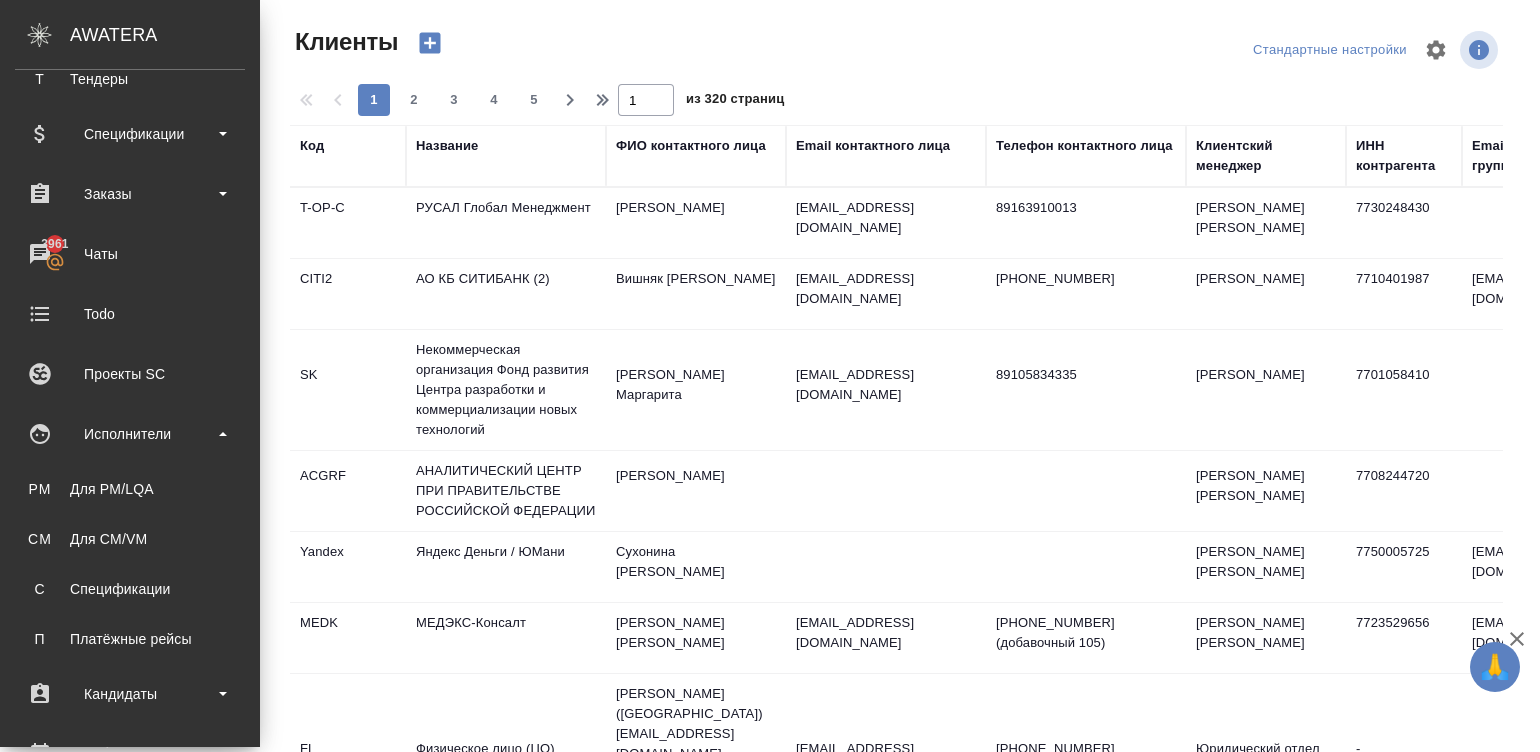 drag, startPoint x: 79, startPoint y: 640, endPoint x: 895, endPoint y: 195, distance: 929.45197 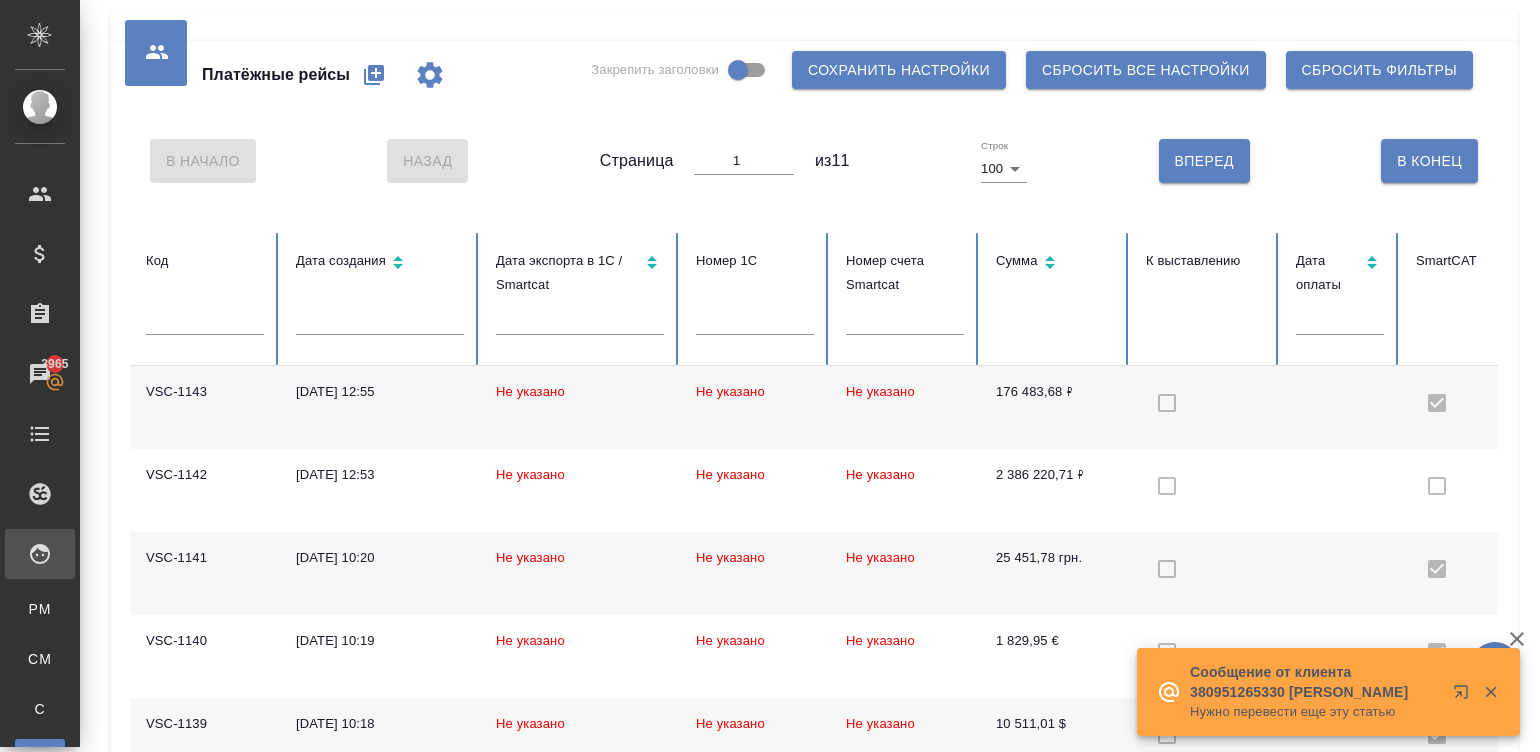click at bounding box center (1340, 407) 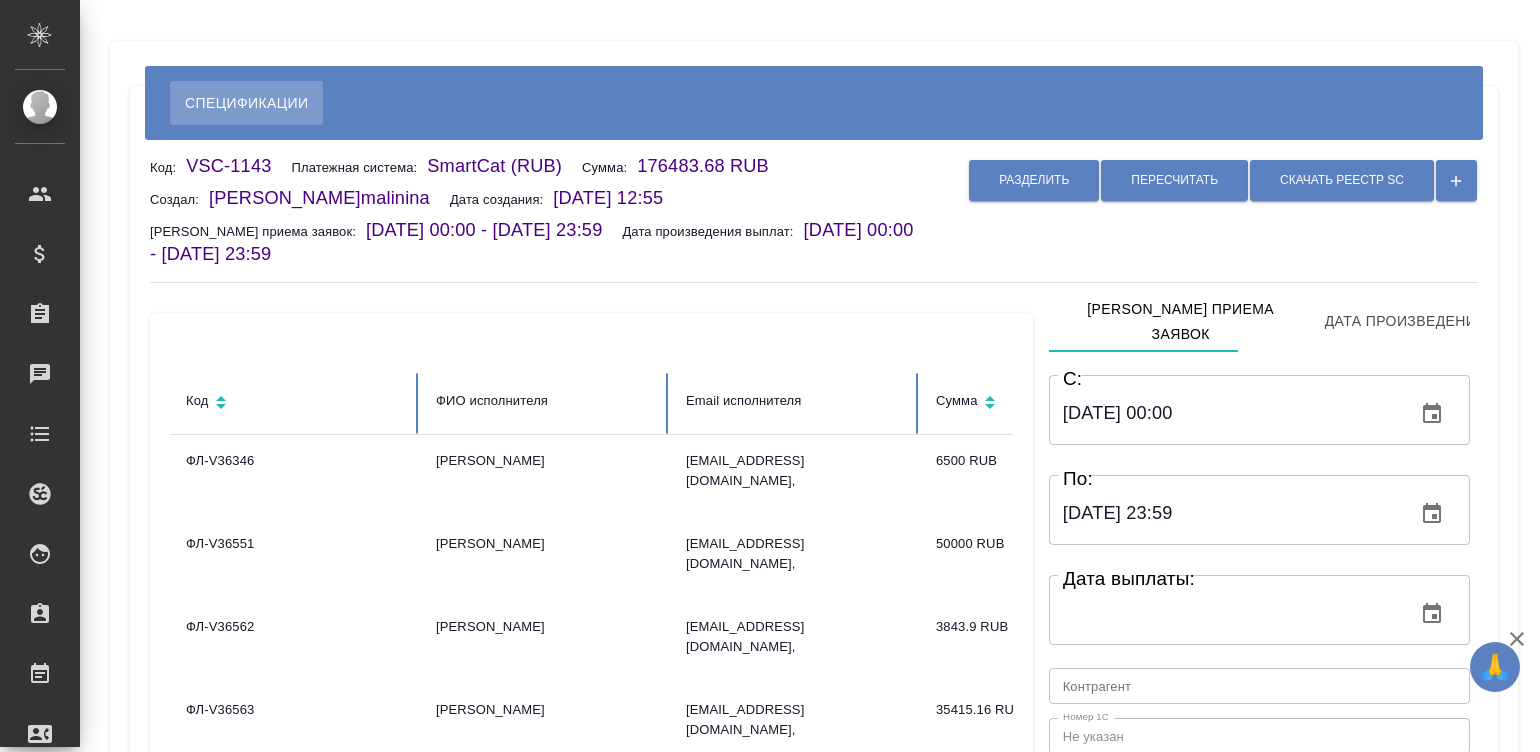 scroll, scrollTop: 0, scrollLeft: 0, axis: both 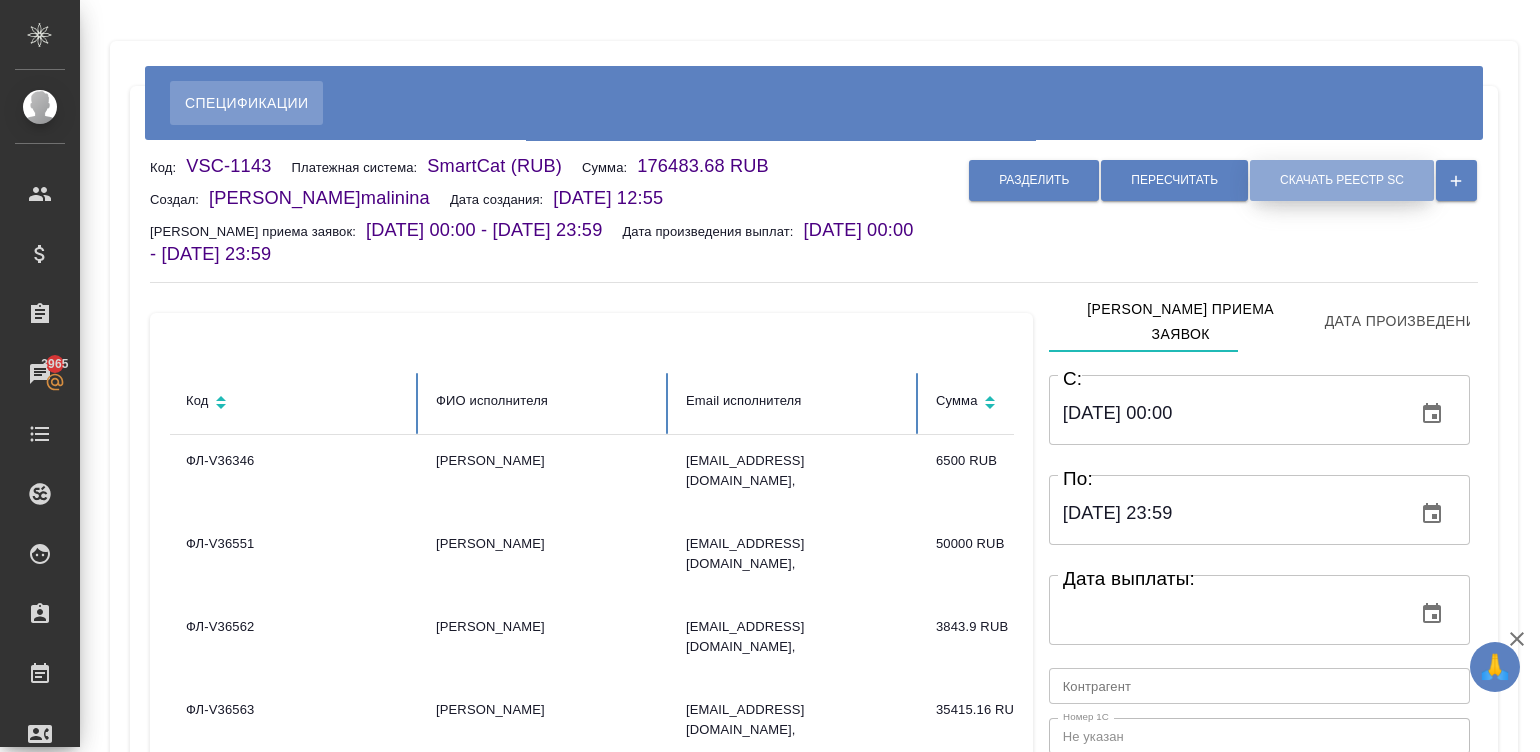 click on "Скачать реестр SC" at bounding box center [1342, 180] 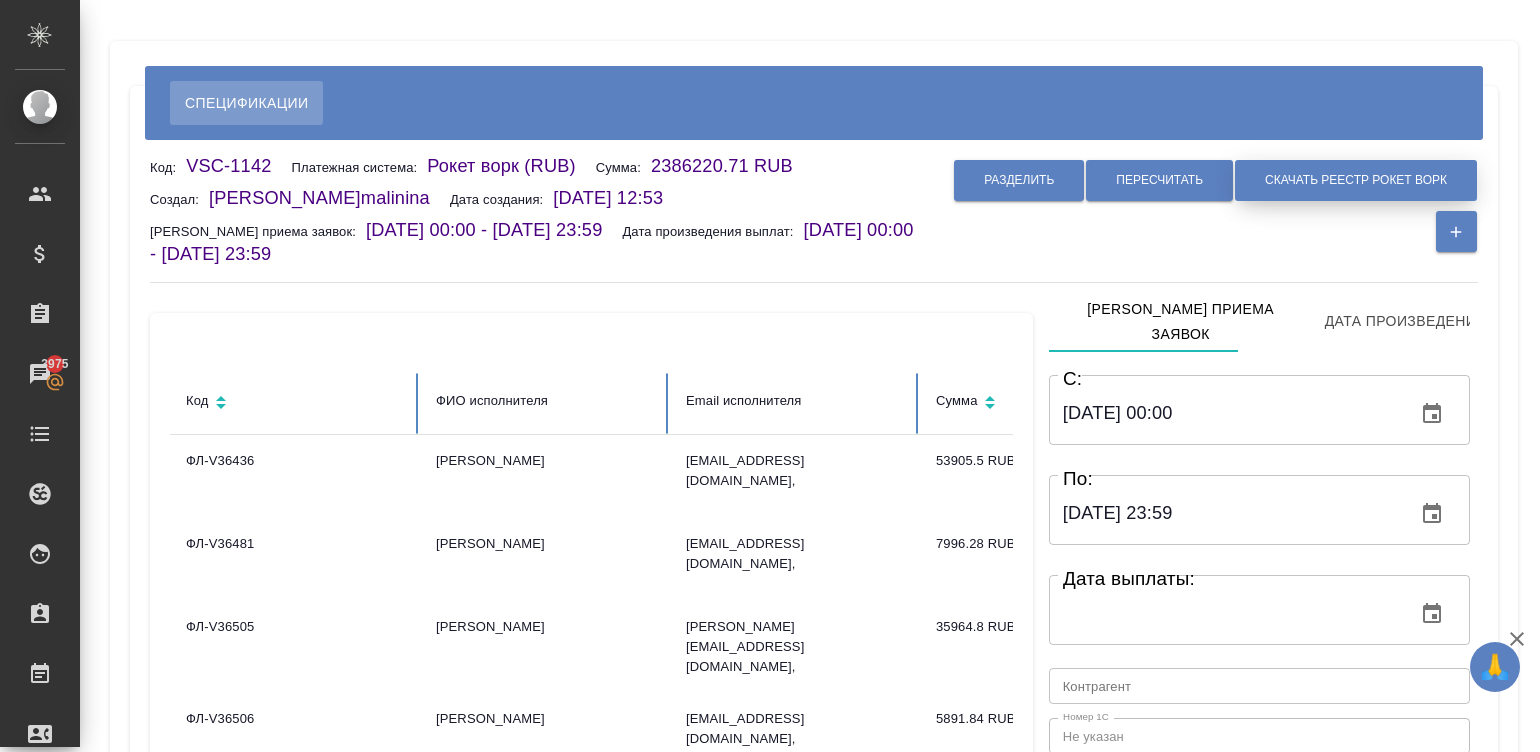 scroll, scrollTop: 0, scrollLeft: 0, axis: both 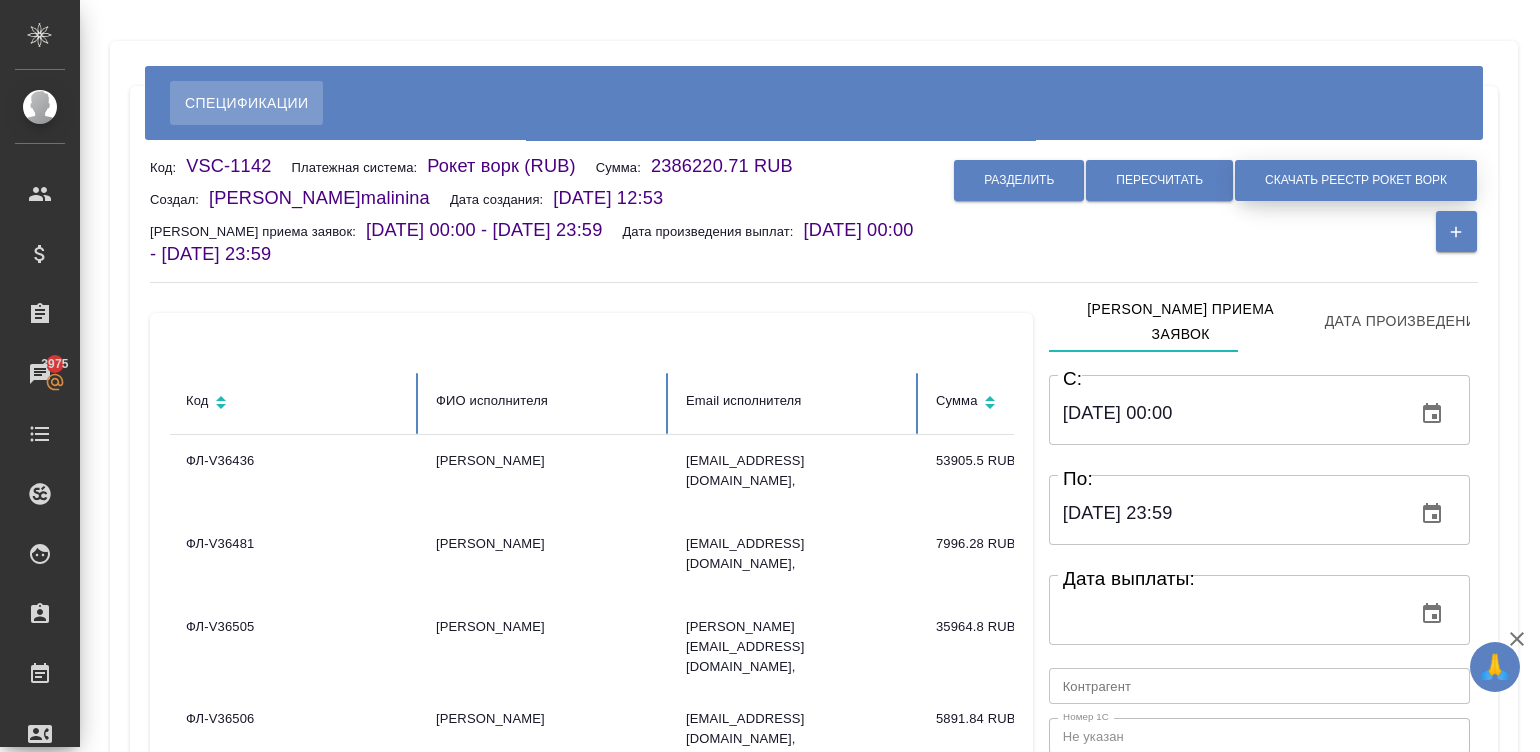 click on "Скачать реестр рокет ворк" at bounding box center [1356, 180] 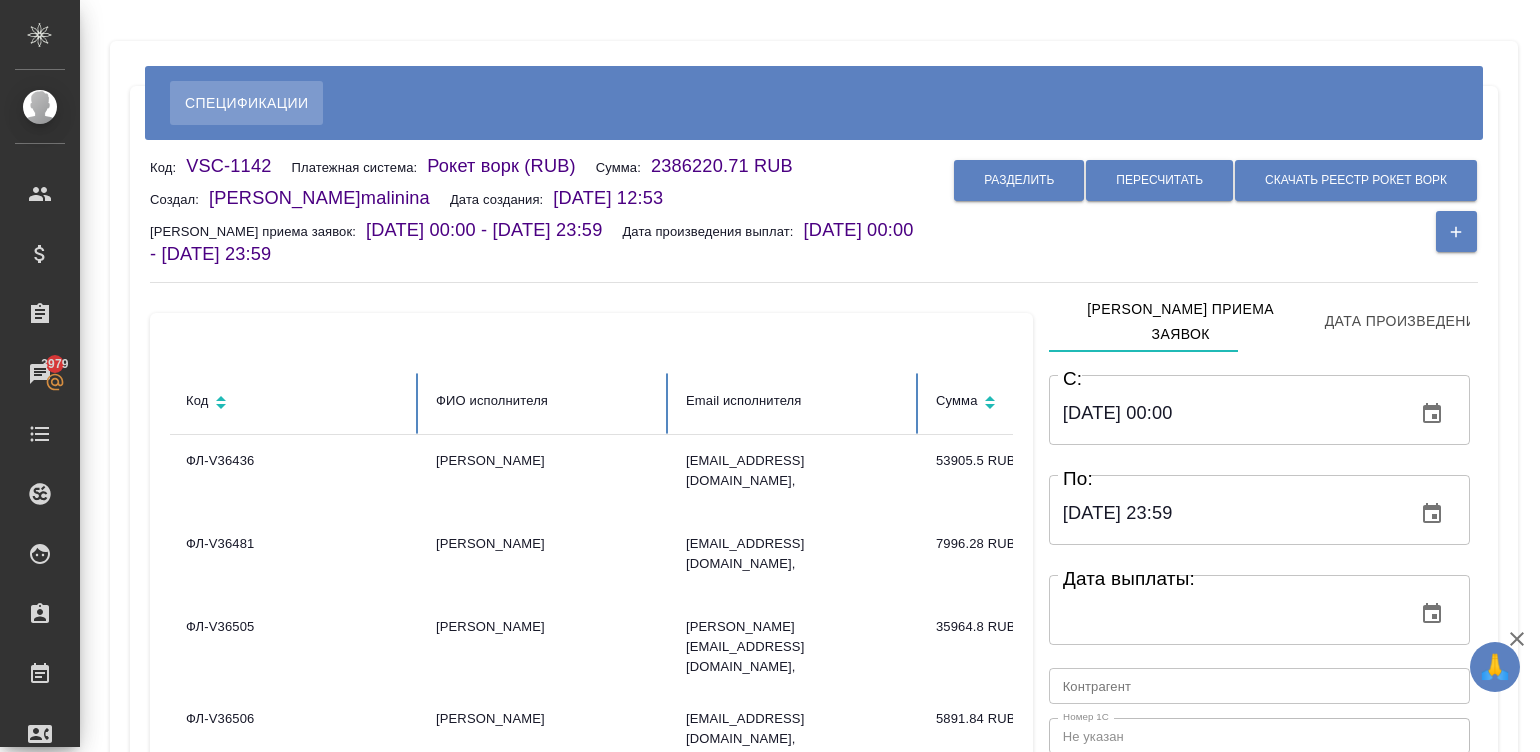 scroll, scrollTop: 0, scrollLeft: 0, axis: both 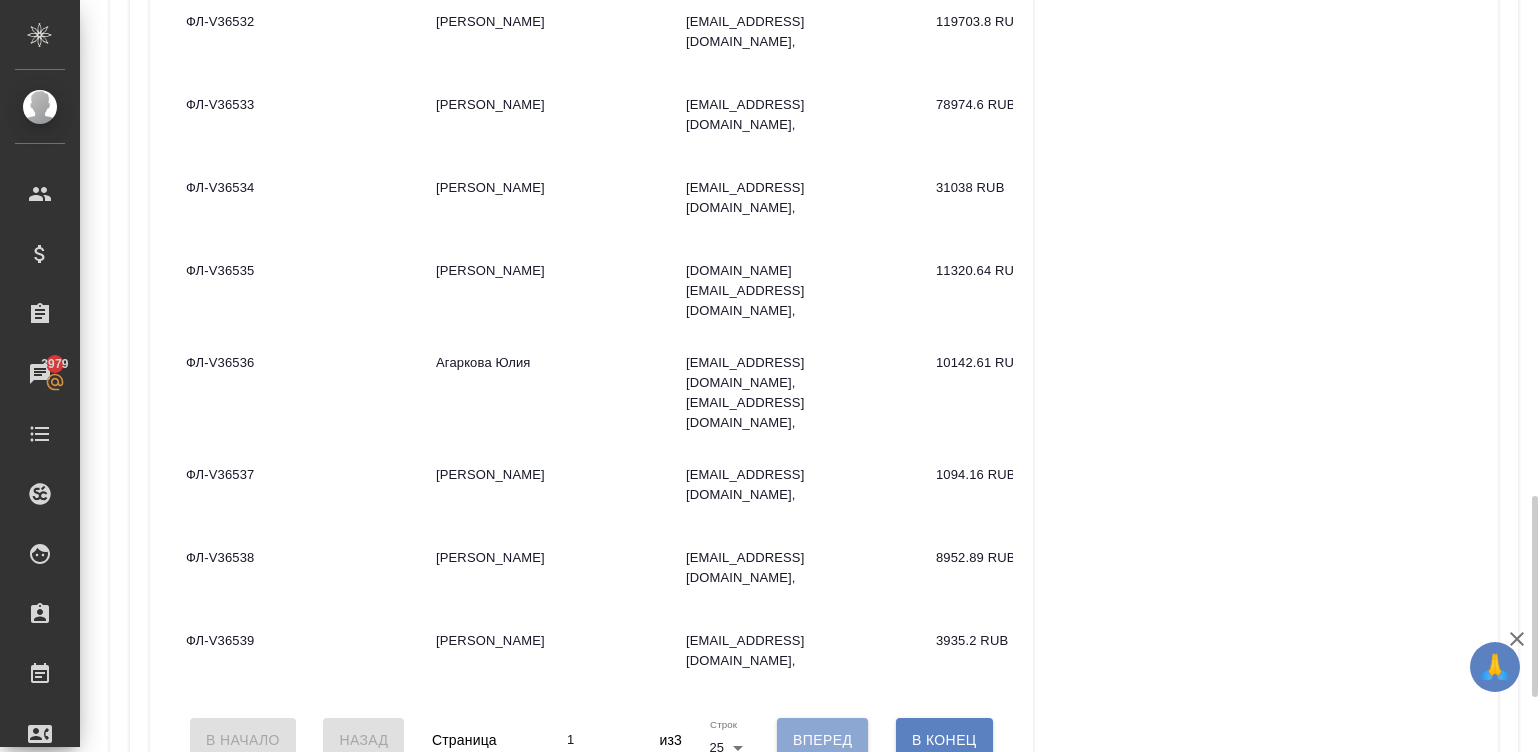 click on "Вперед" at bounding box center (822, 740) 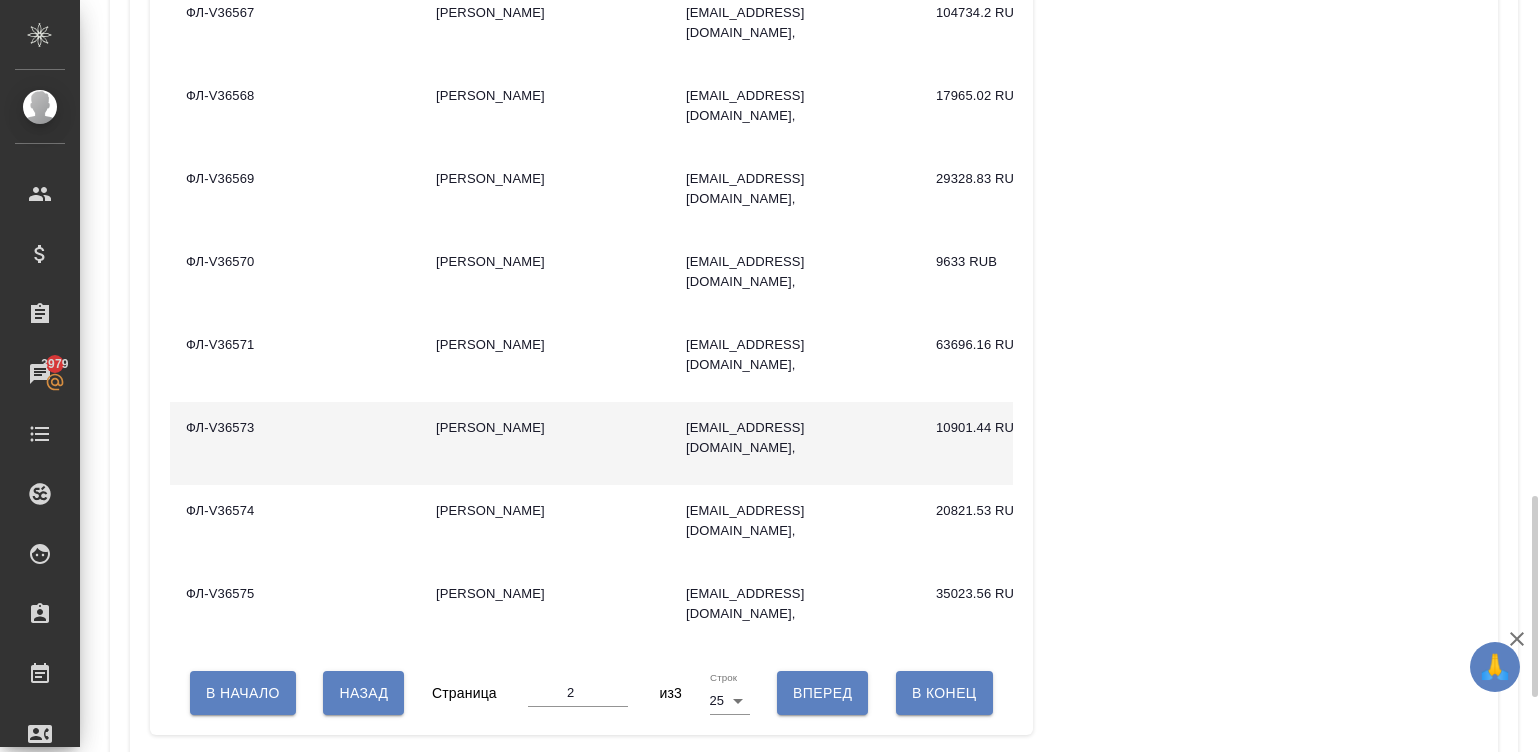 click on "o.sidorenko@awatera.com," at bounding box center (795, 443) 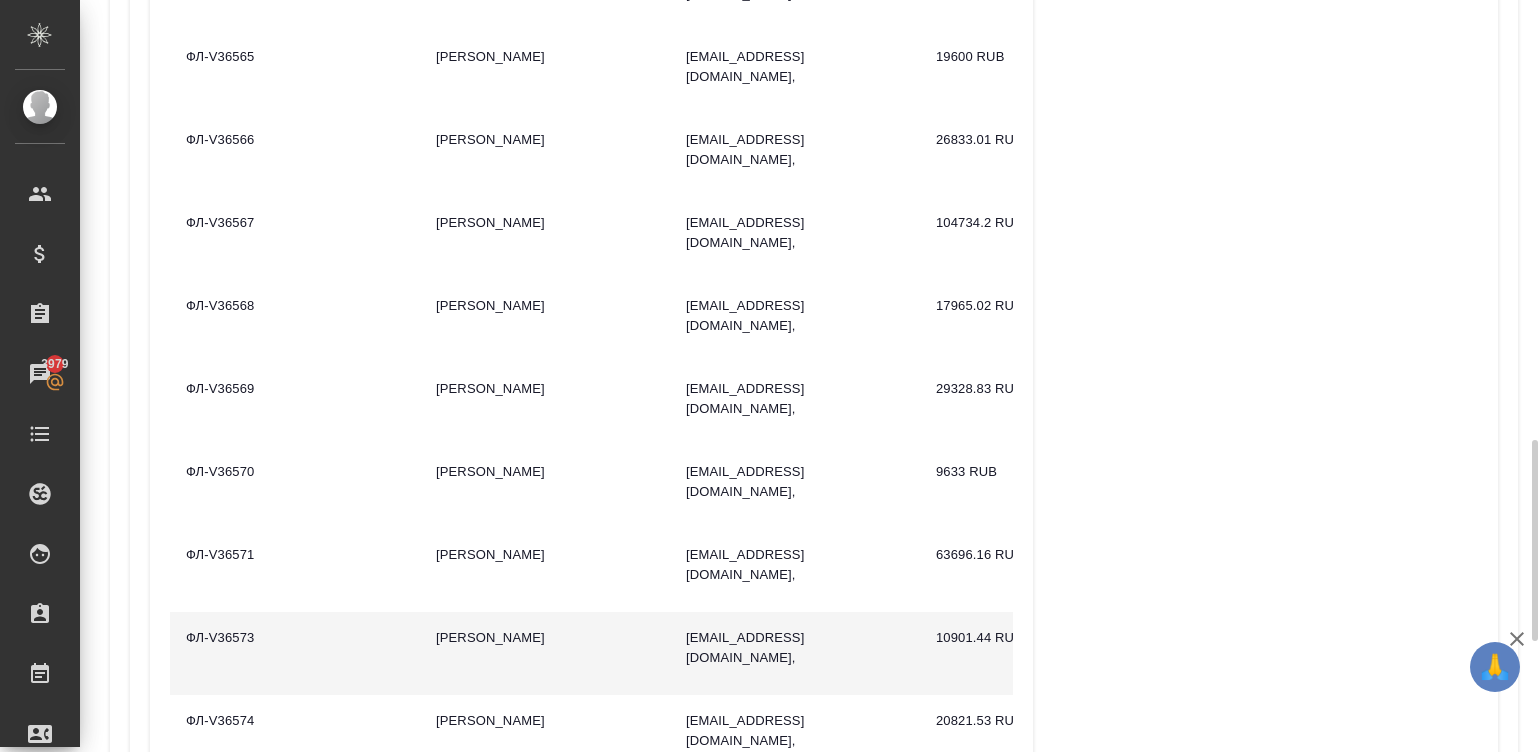 scroll, scrollTop: 1619, scrollLeft: 0, axis: vertical 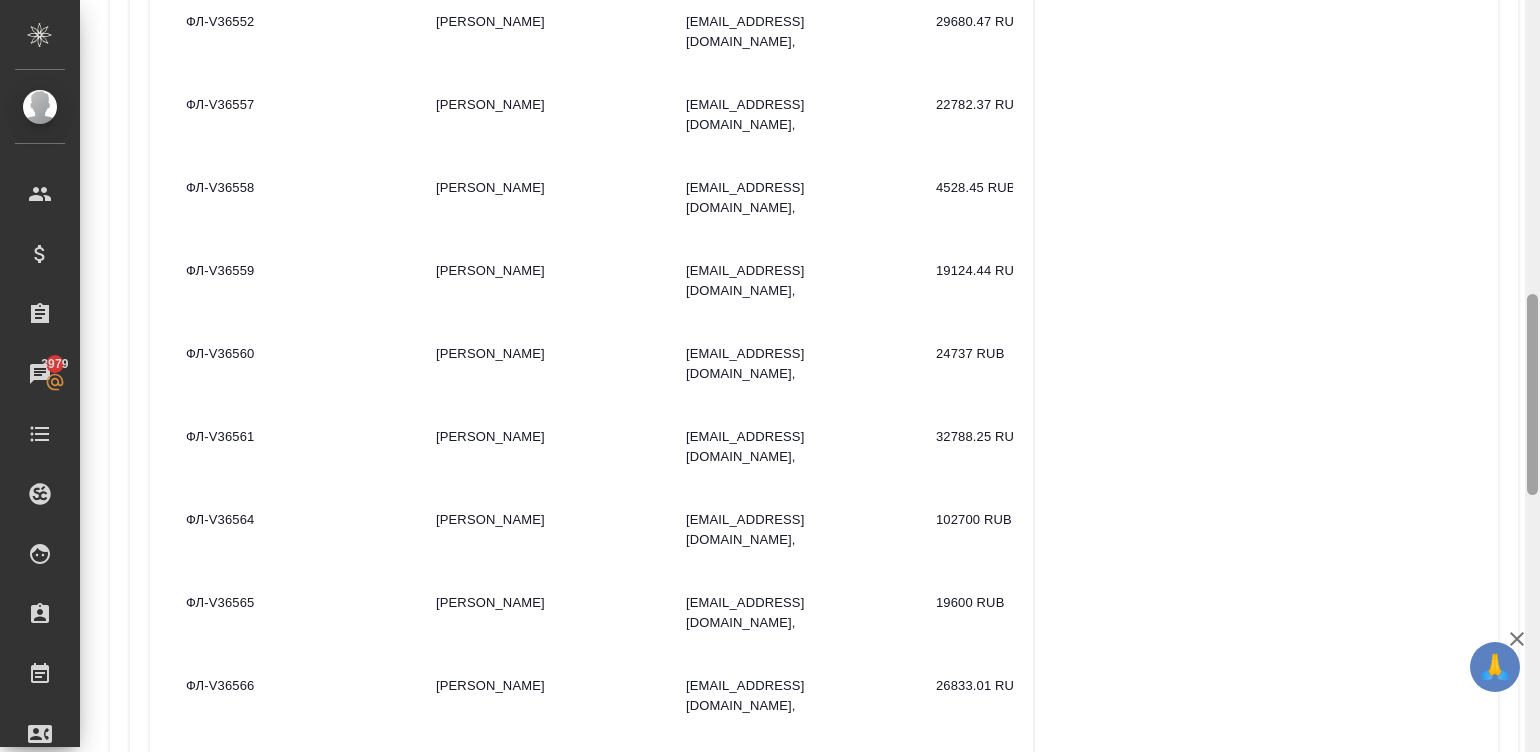drag, startPoint x: 1535, startPoint y: 467, endPoint x: 1534, endPoint y: 329, distance: 138.00362 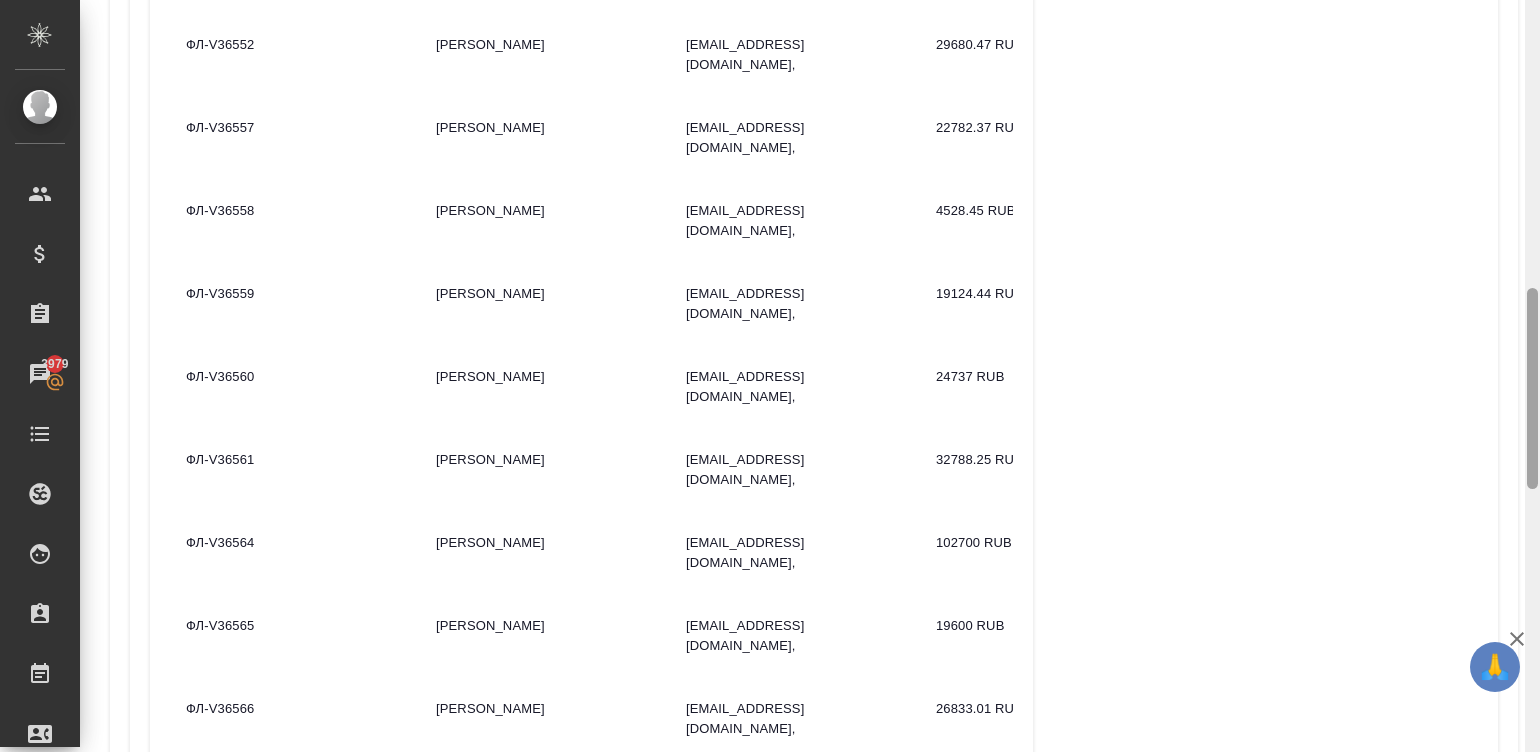 scroll, scrollTop: 1058, scrollLeft: 0, axis: vertical 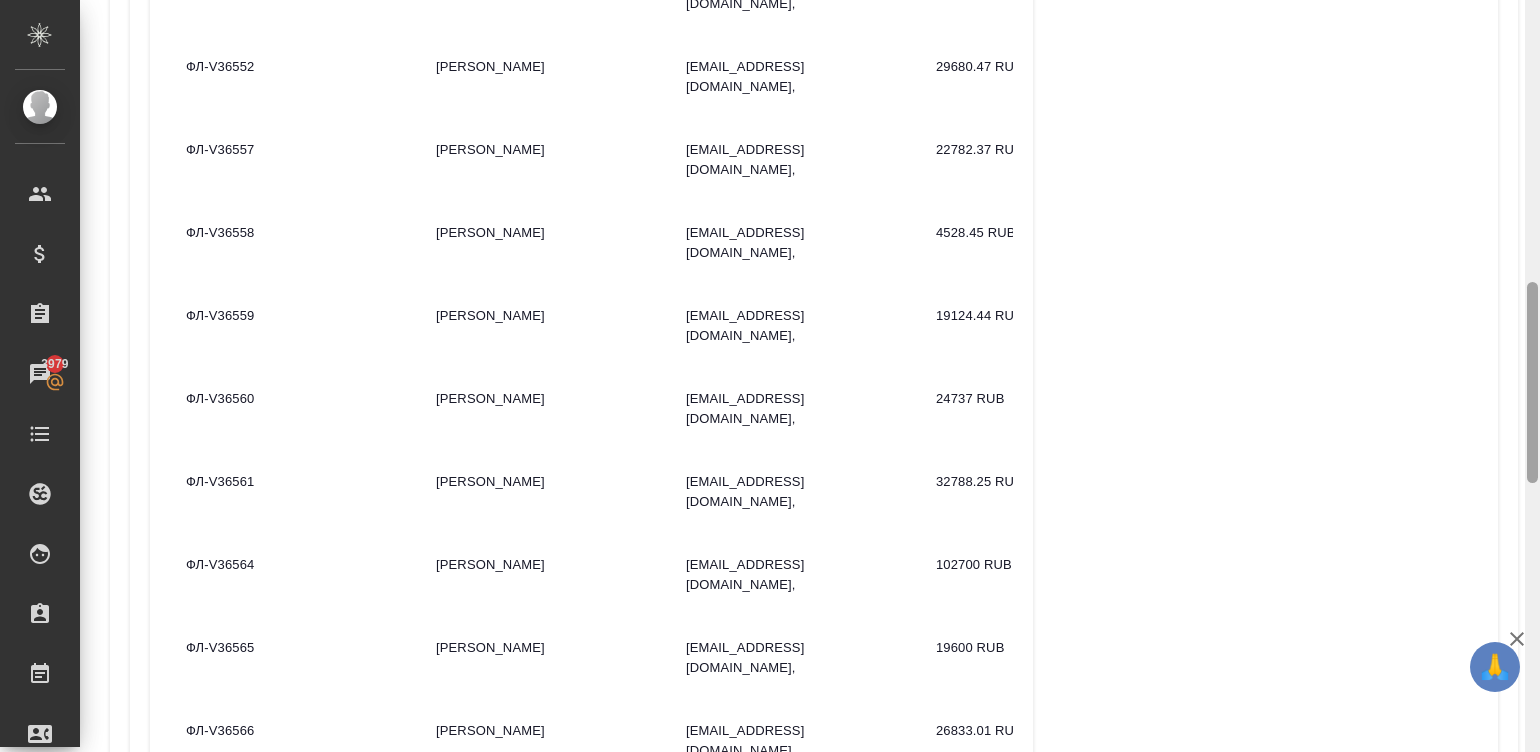 drag, startPoint x: 1534, startPoint y: 338, endPoint x: 1533, endPoint y: 326, distance: 12.0415945 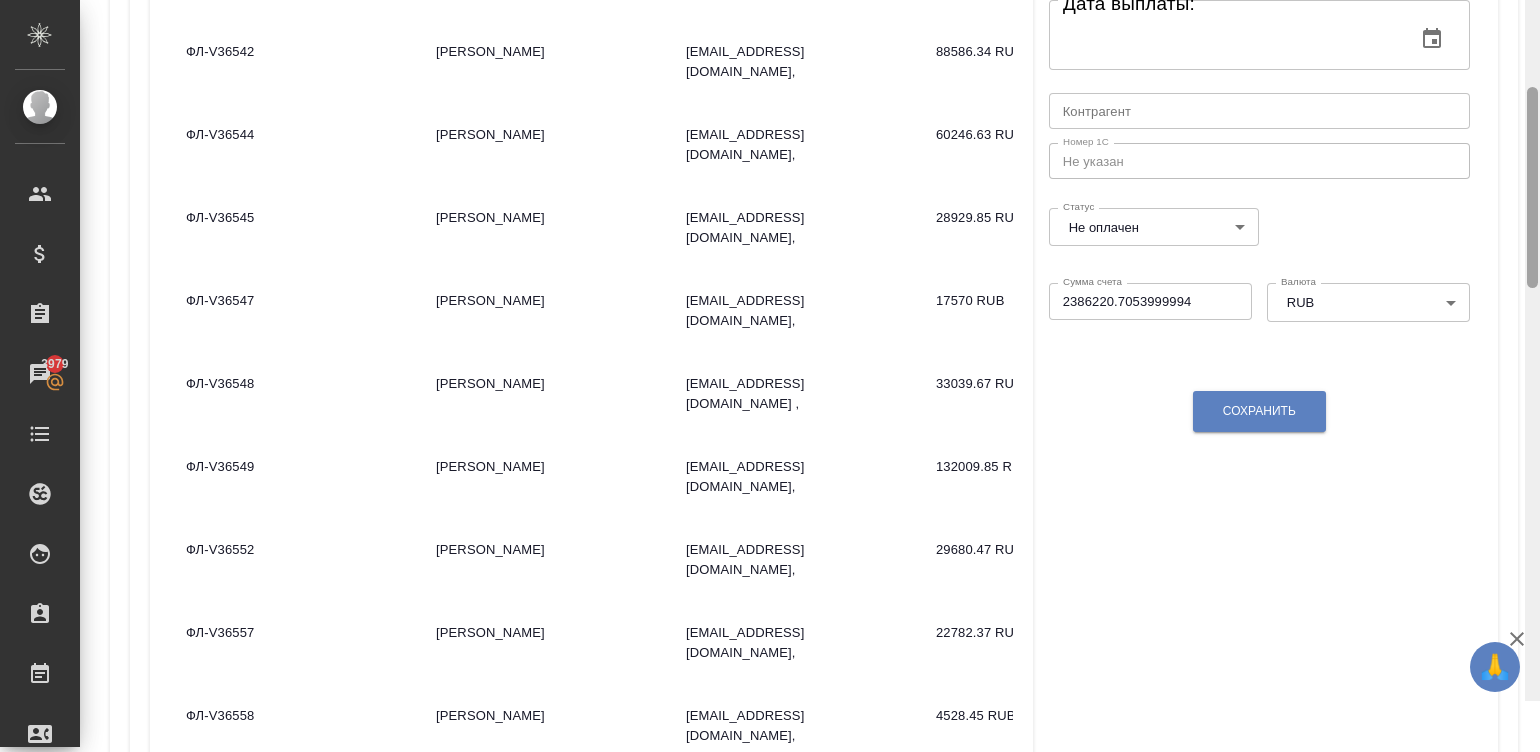 scroll, scrollTop: 523, scrollLeft: 0, axis: vertical 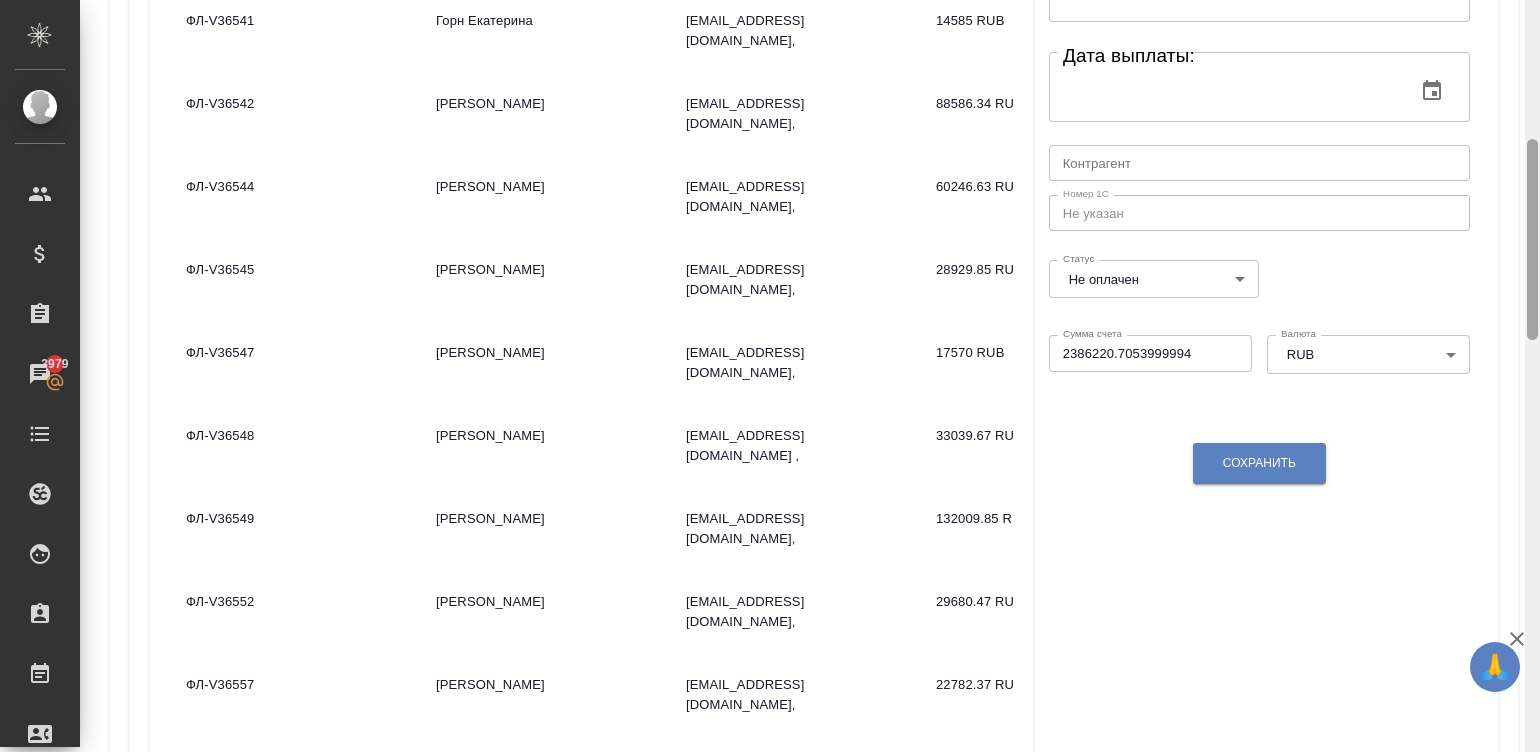 drag, startPoint x: 1535, startPoint y: 323, endPoint x: 1513, endPoint y: 180, distance: 144.6824 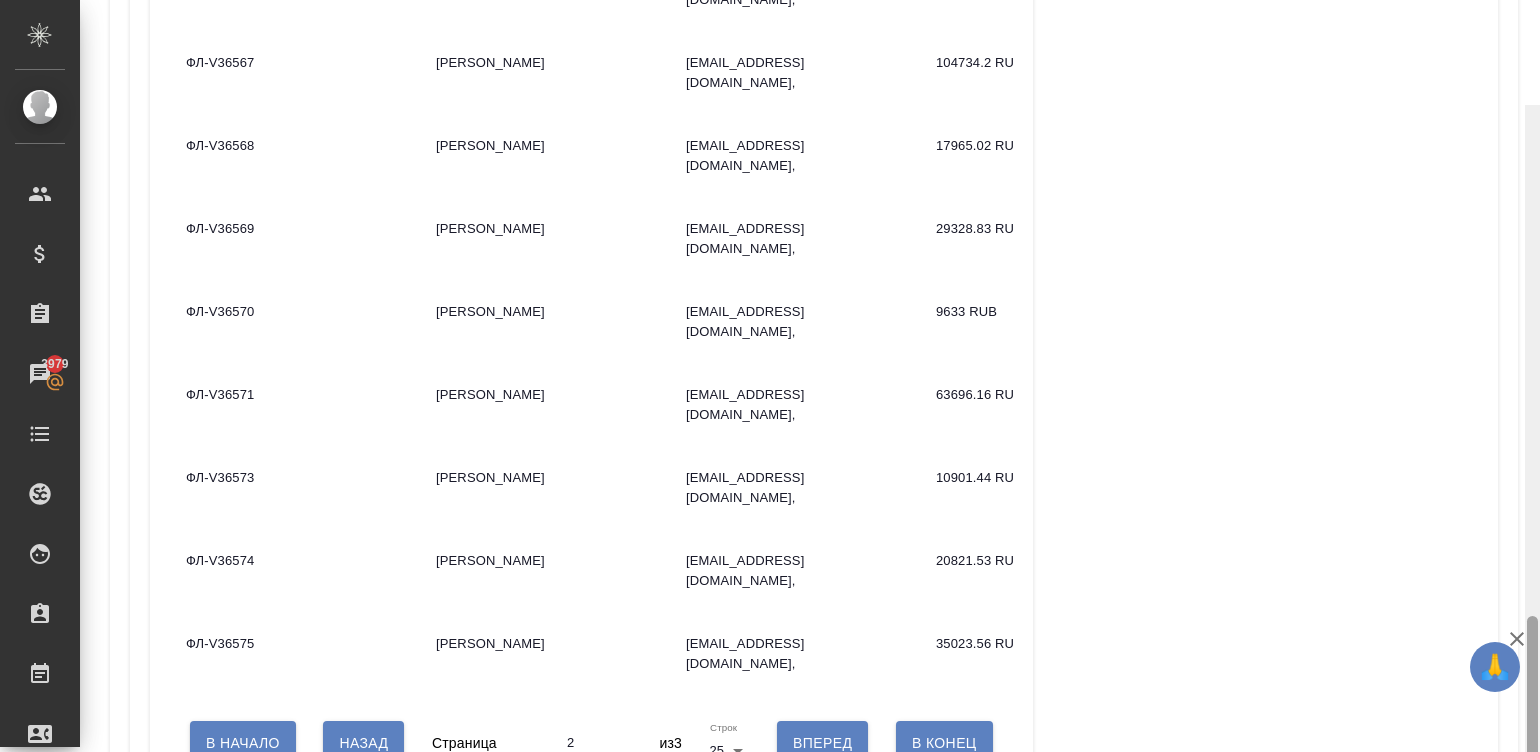scroll, scrollTop: 1922, scrollLeft: 0, axis: vertical 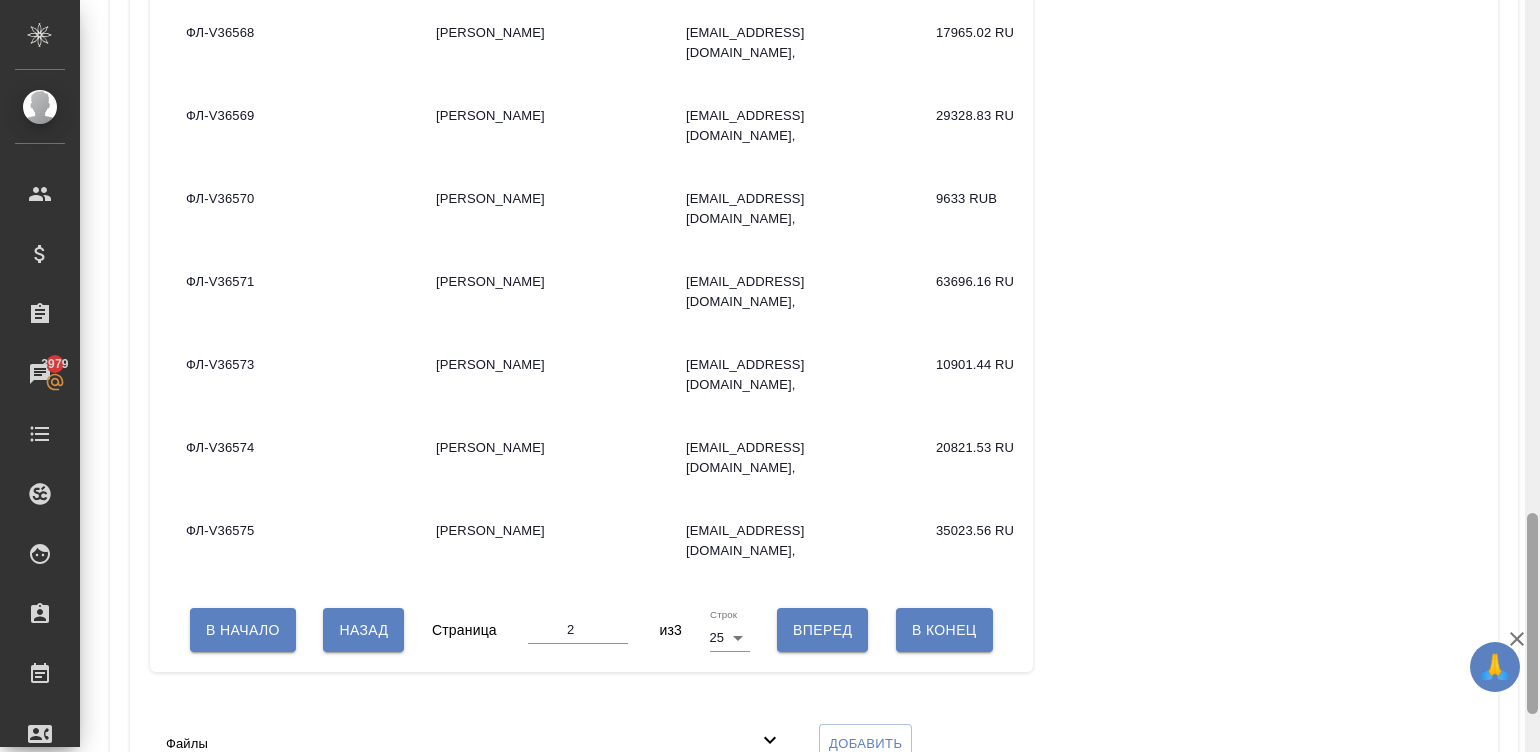 drag, startPoint x: 1530, startPoint y: 210, endPoint x: 1594, endPoint y: 584, distance: 379.43643 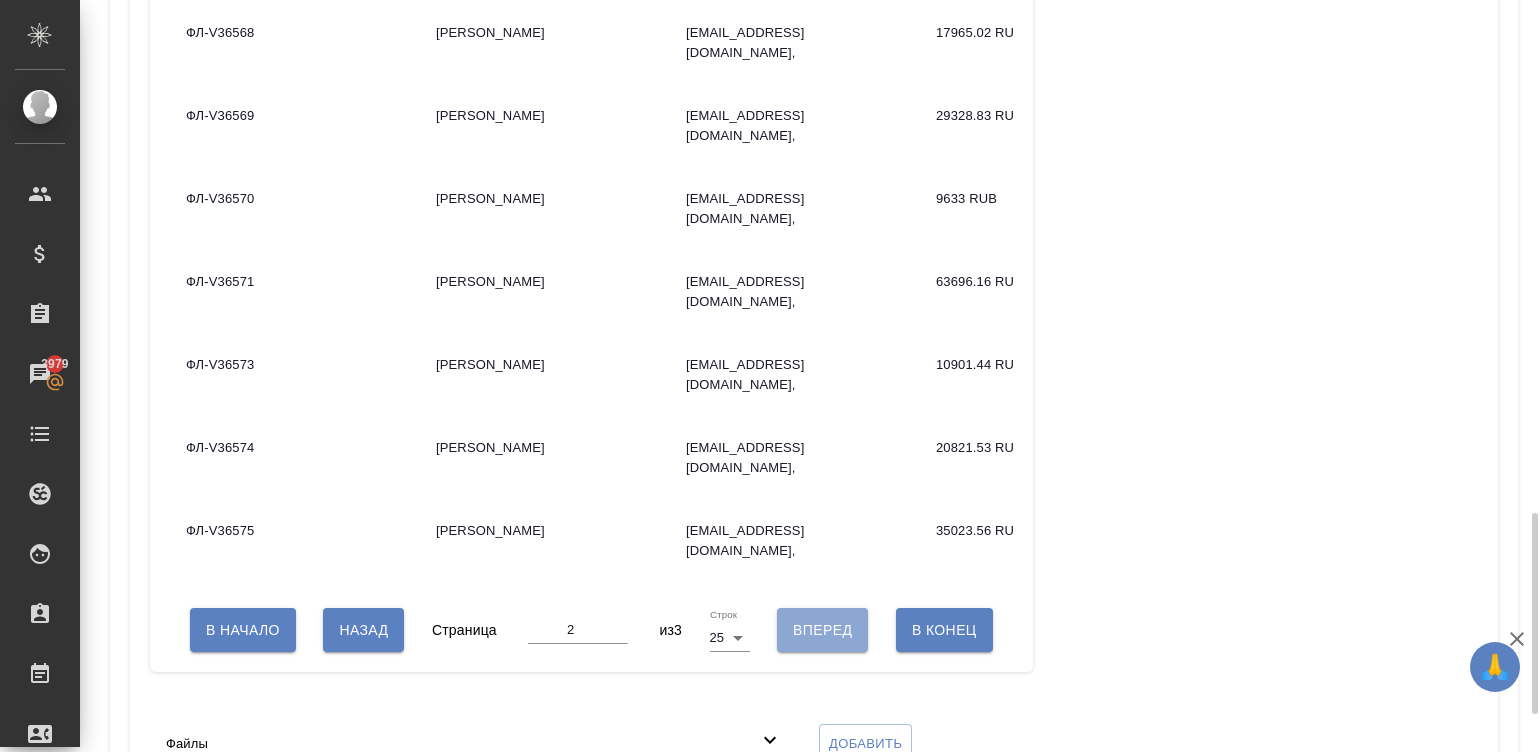 click on "Вперед" at bounding box center [822, 630] 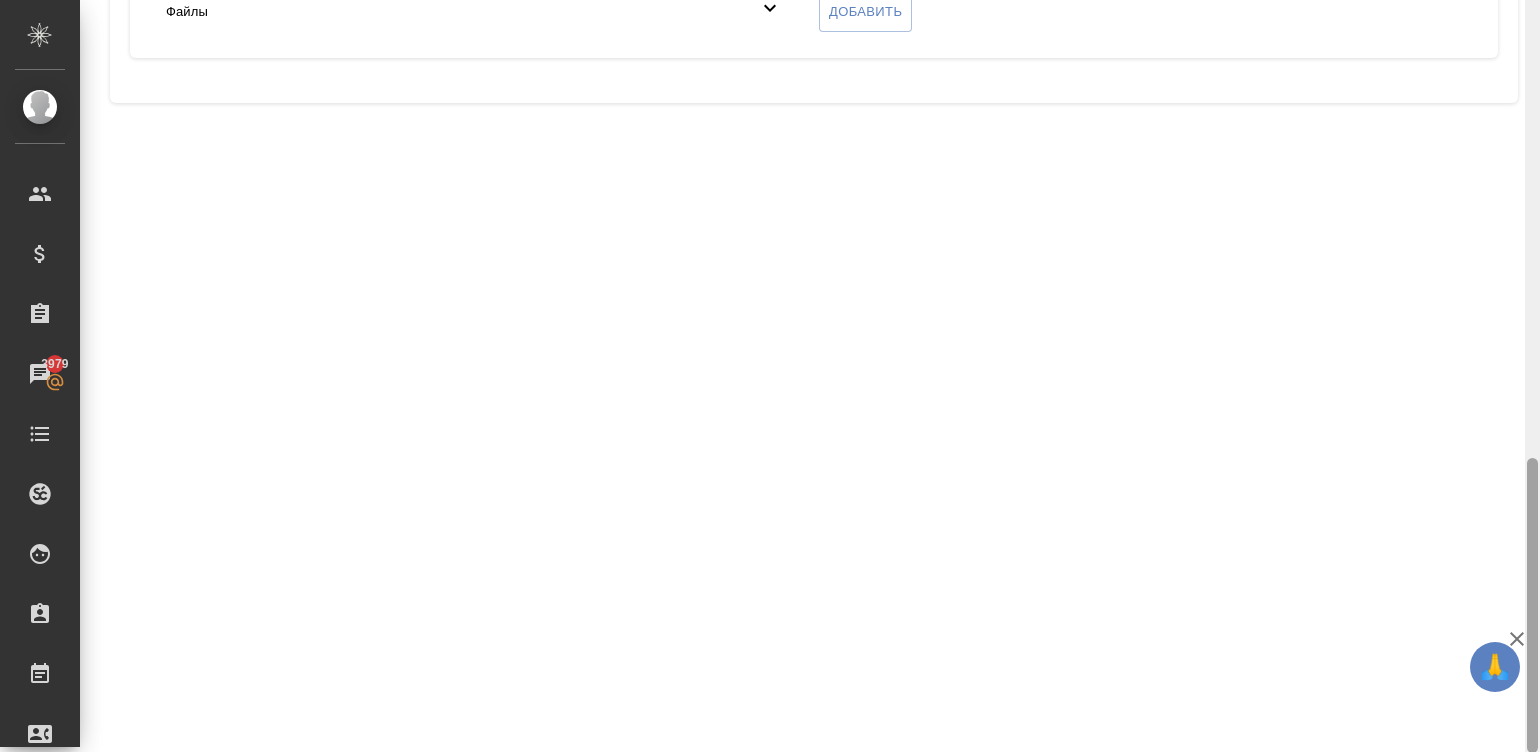click at bounding box center (1532, 376) 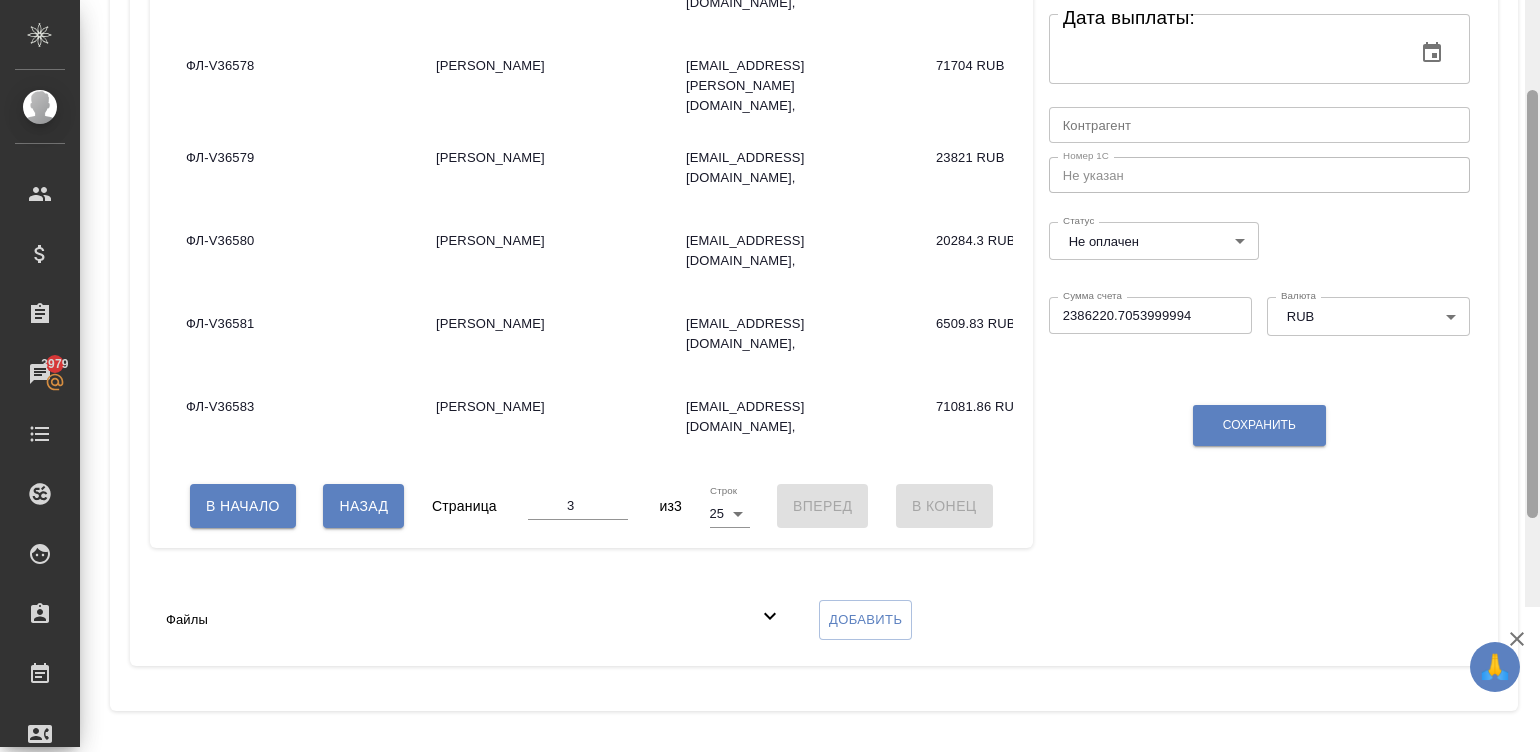 scroll, scrollTop: 415, scrollLeft: 0, axis: vertical 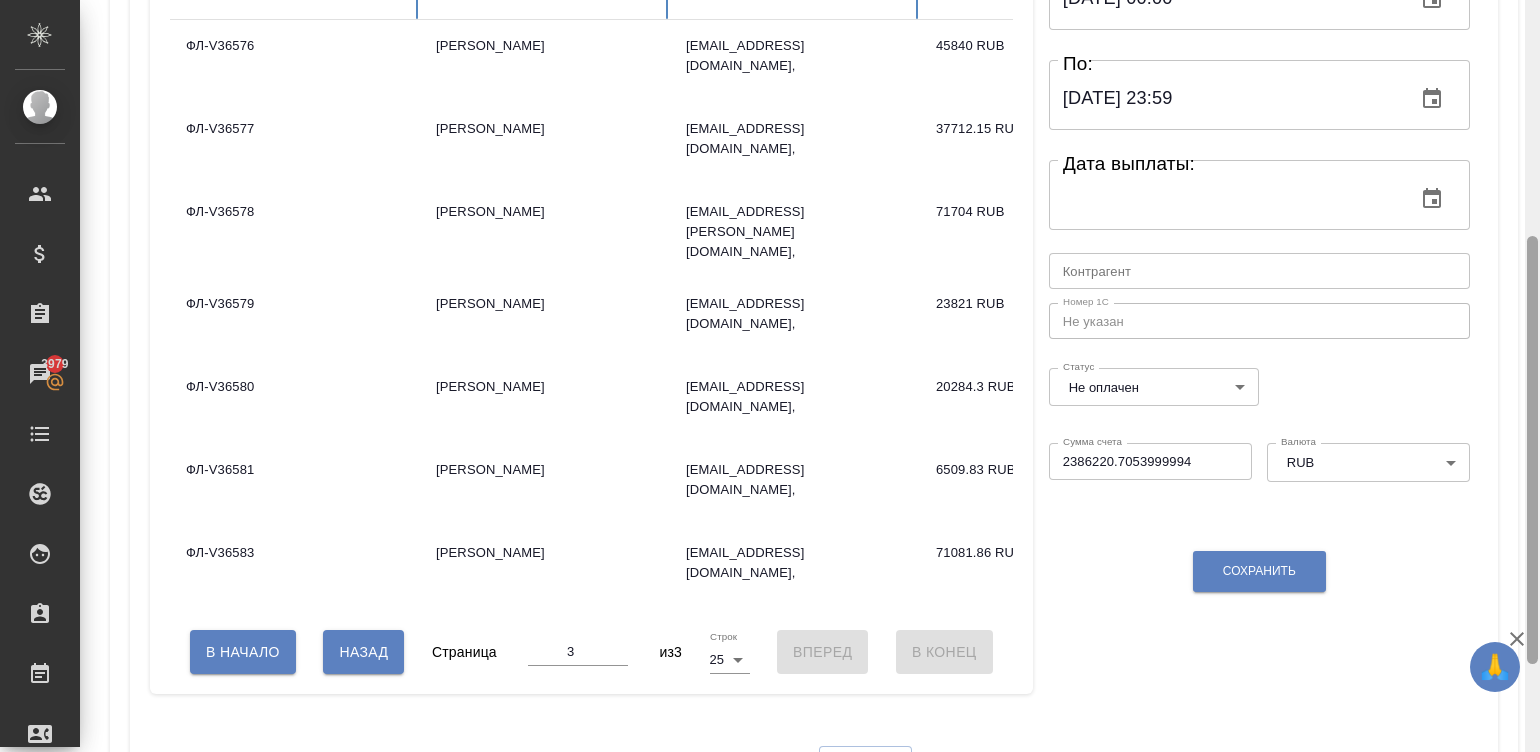 click at bounding box center [1532, 376] 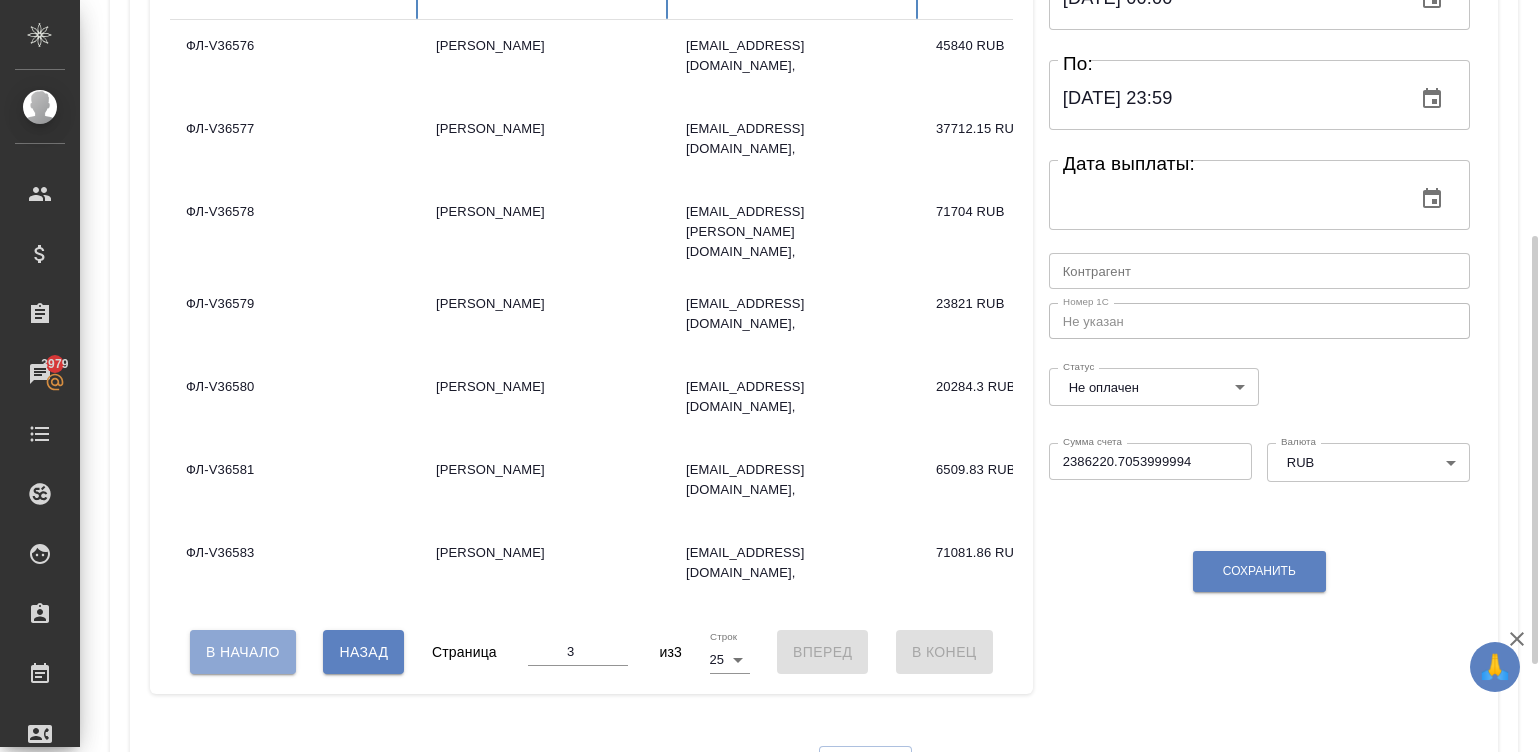 click on "В Начало" at bounding box center [243, 652] 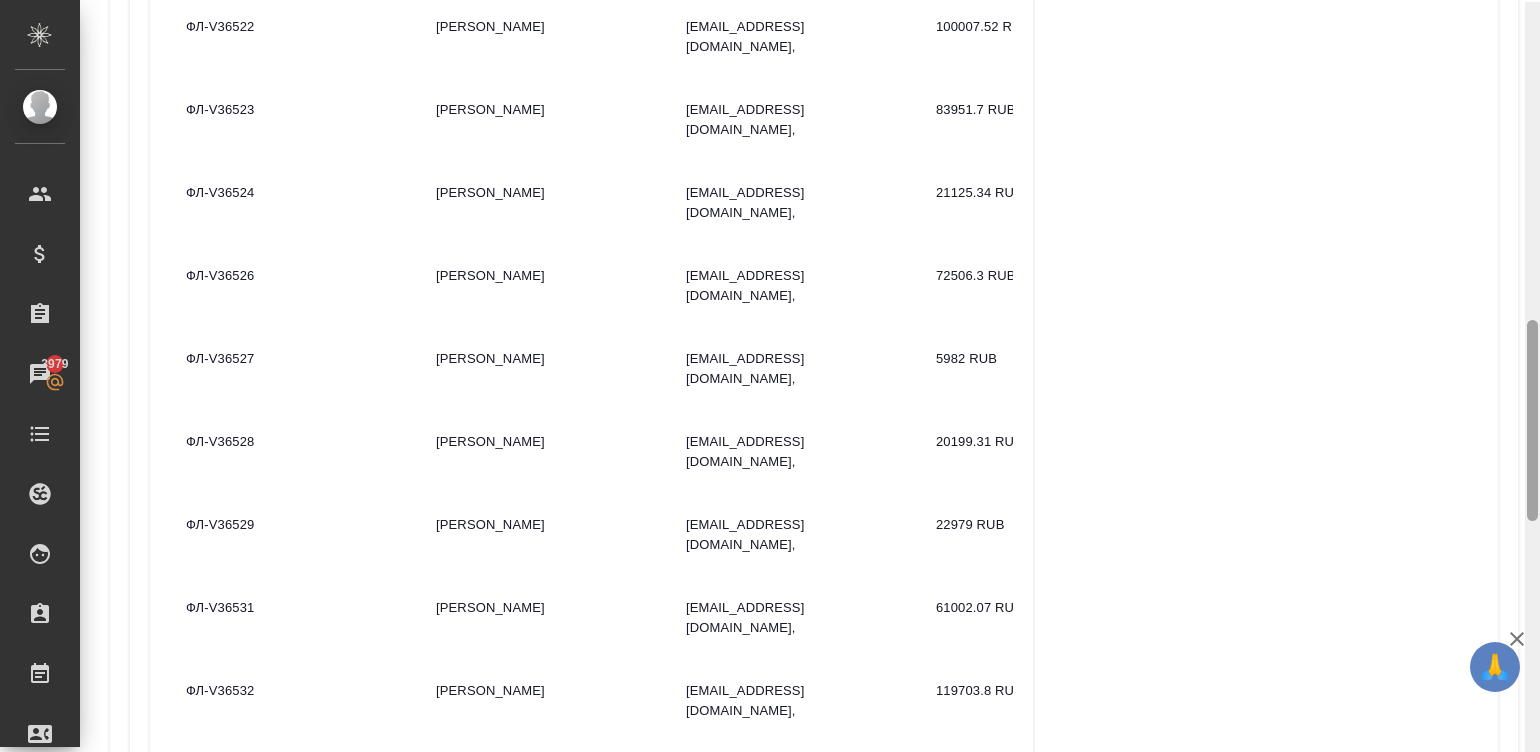 drag, startPoint x: 1534, startPoint y: 286, endPoint x: 1545, endPoint y: 728, distance: 442.13687 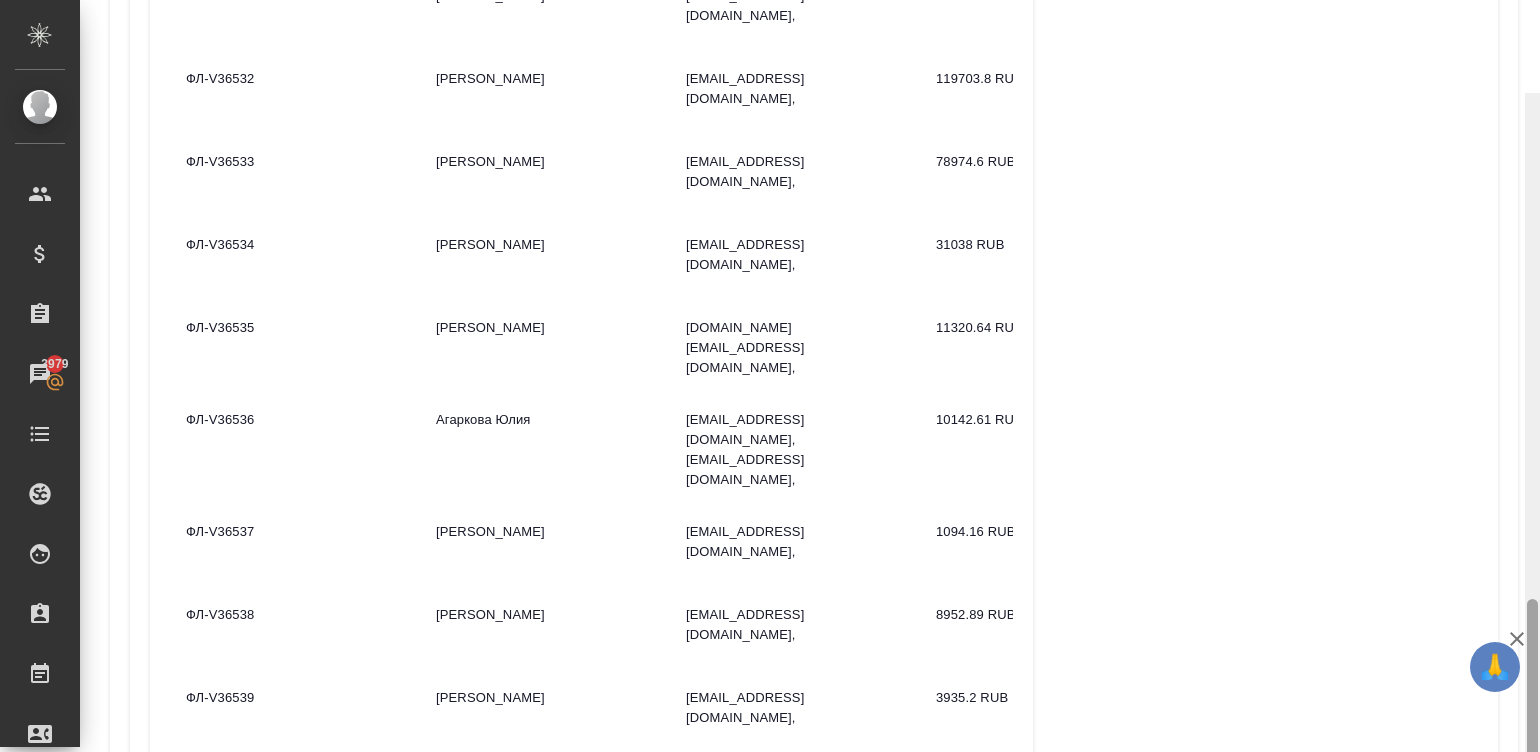 scroll, scrollTop: 1895, scrollLeft: 0, axis: vertical 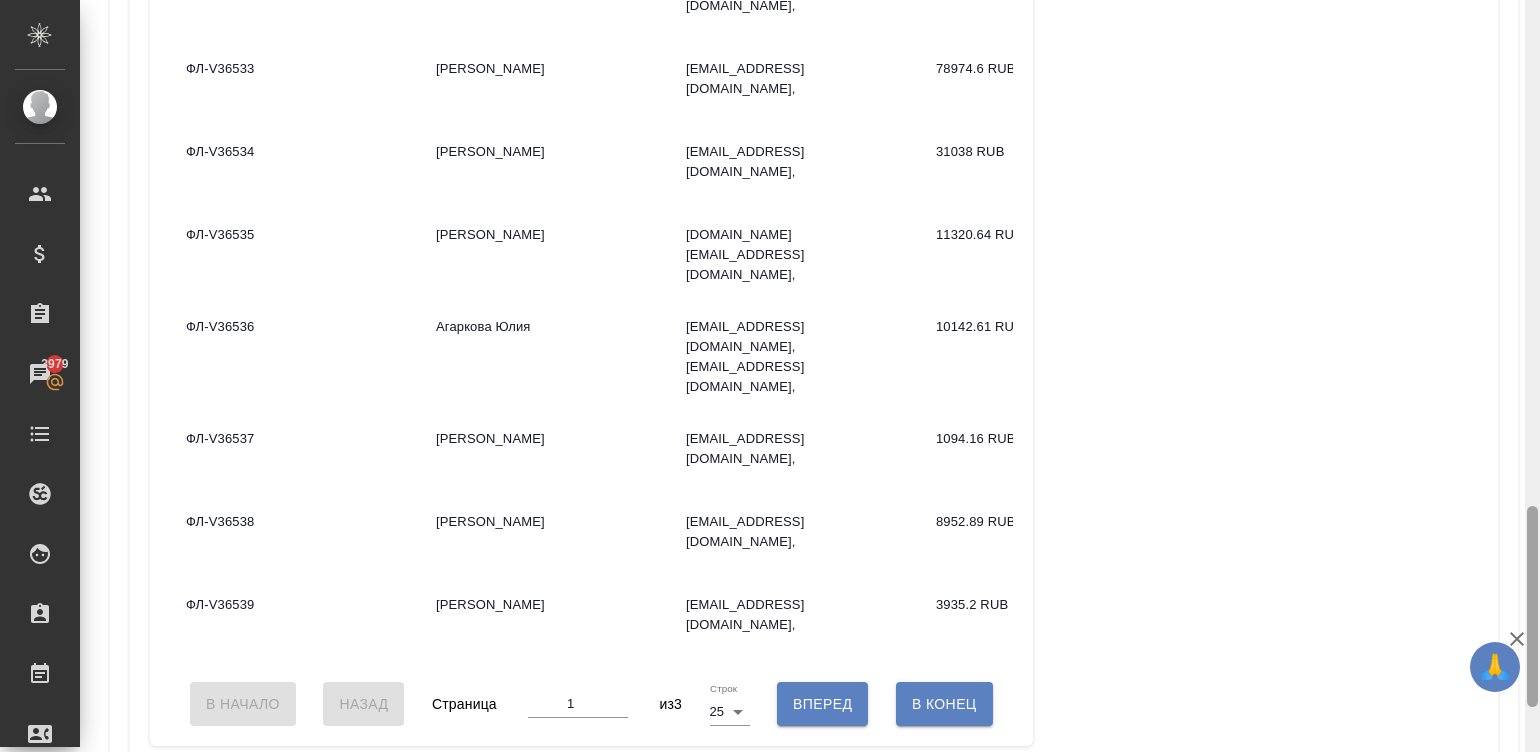 drag, startPoint x: 1531, startPoint y: 418, endPoint x: 1531, endPoint y: 605, distance: 187 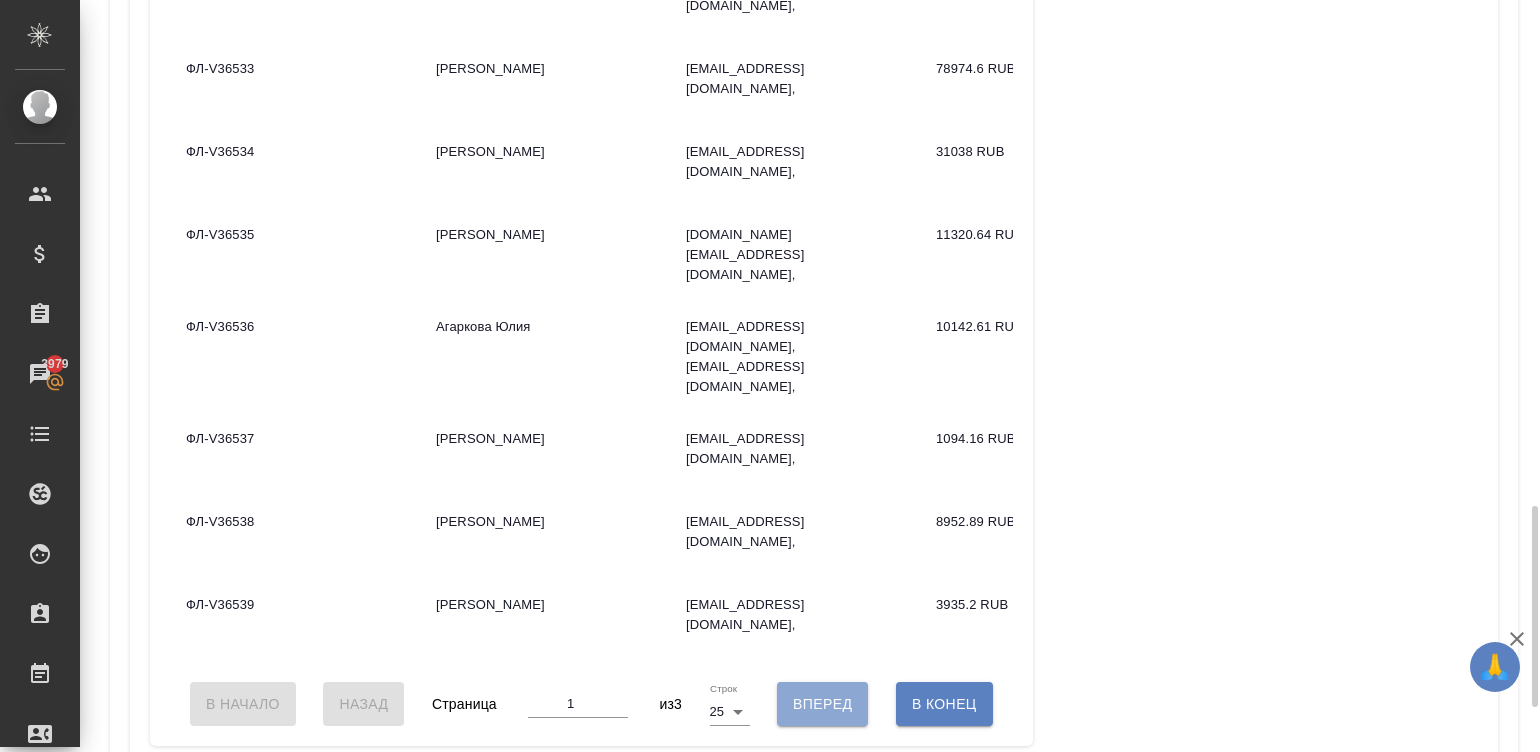 click on "Вперед" at bounding box center [822, 704] 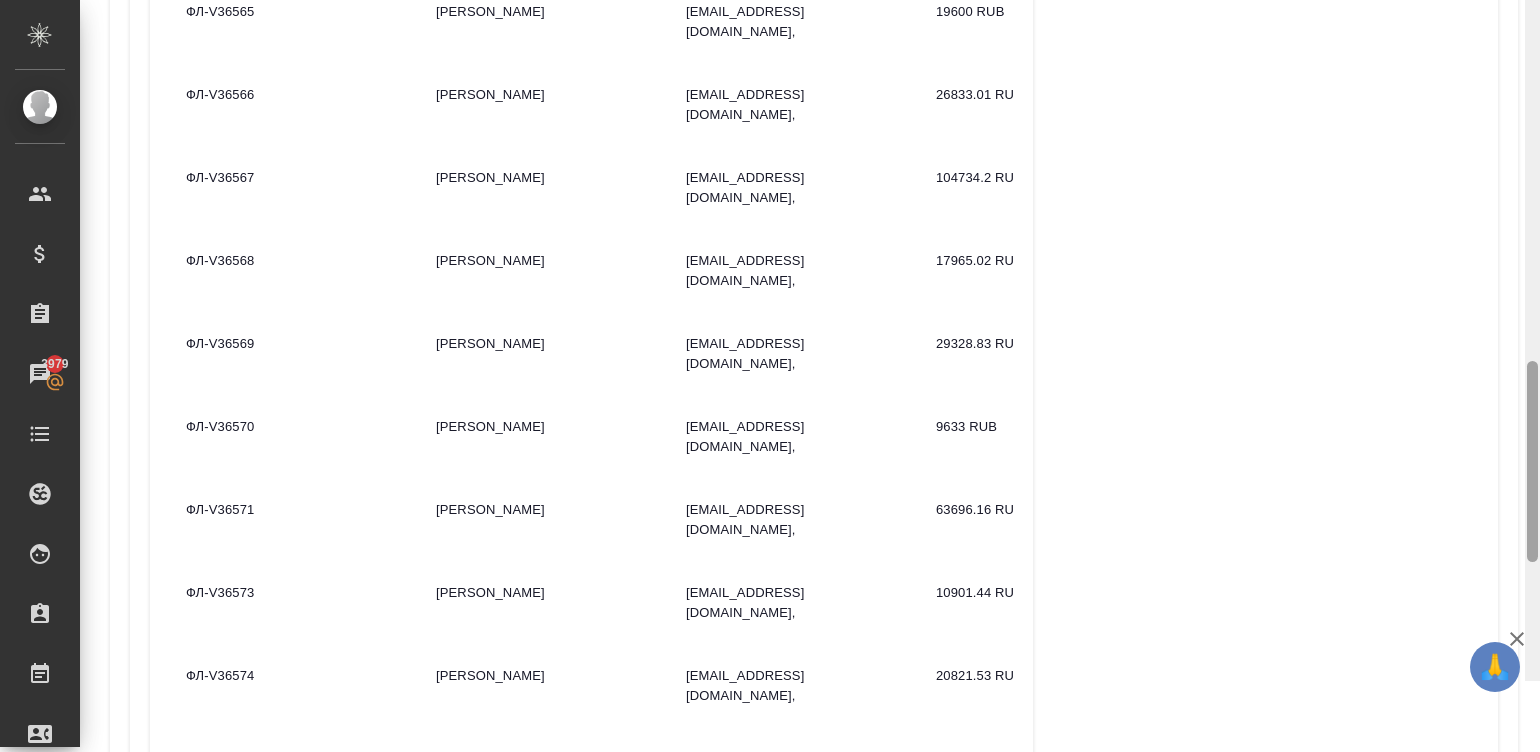 scroll, scrollTop: 1607, scrollLeft: 0, axis: vertical 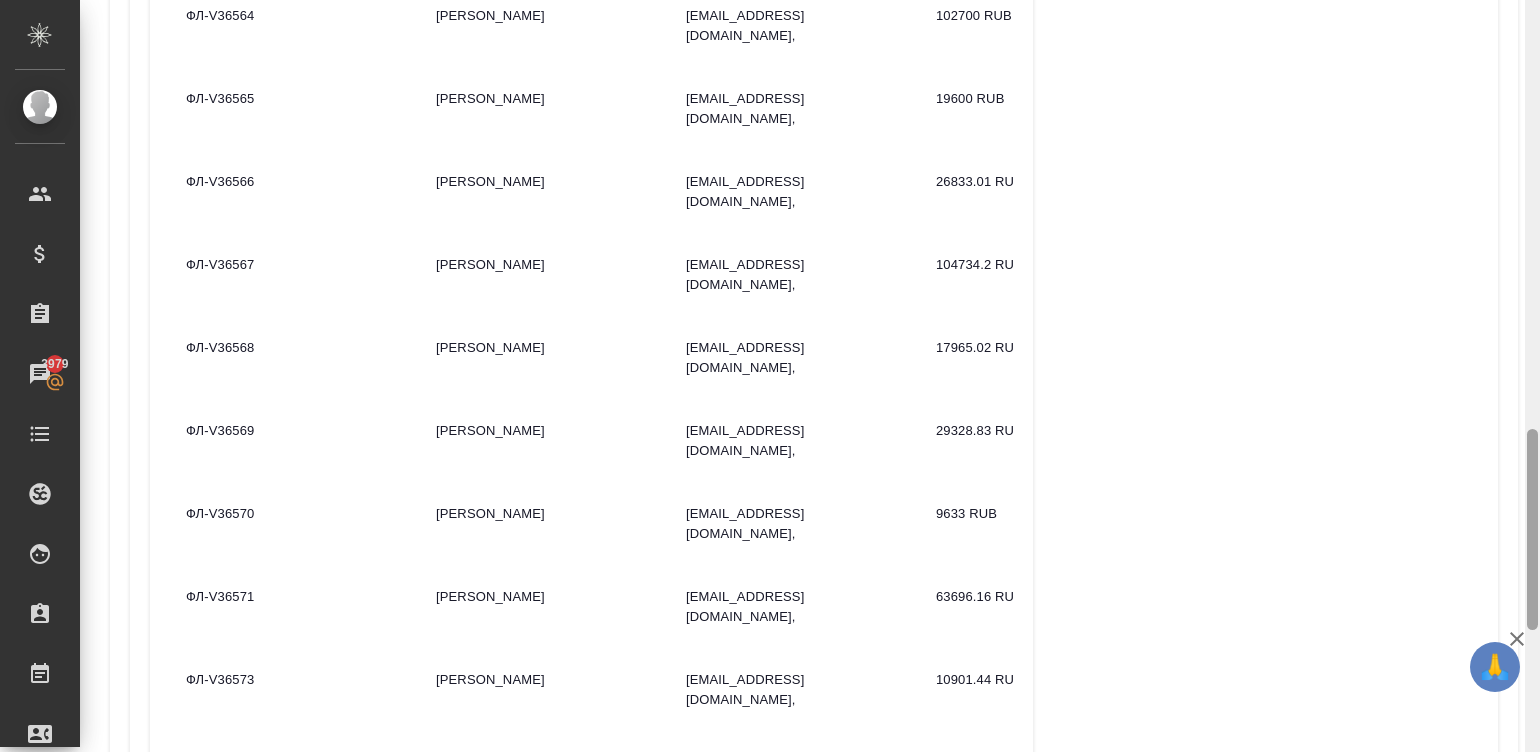 drag, startPoint x: 1528, startPoint y: 541, endPoint x: 1524, endPoint y: 464, distance: 77.10383 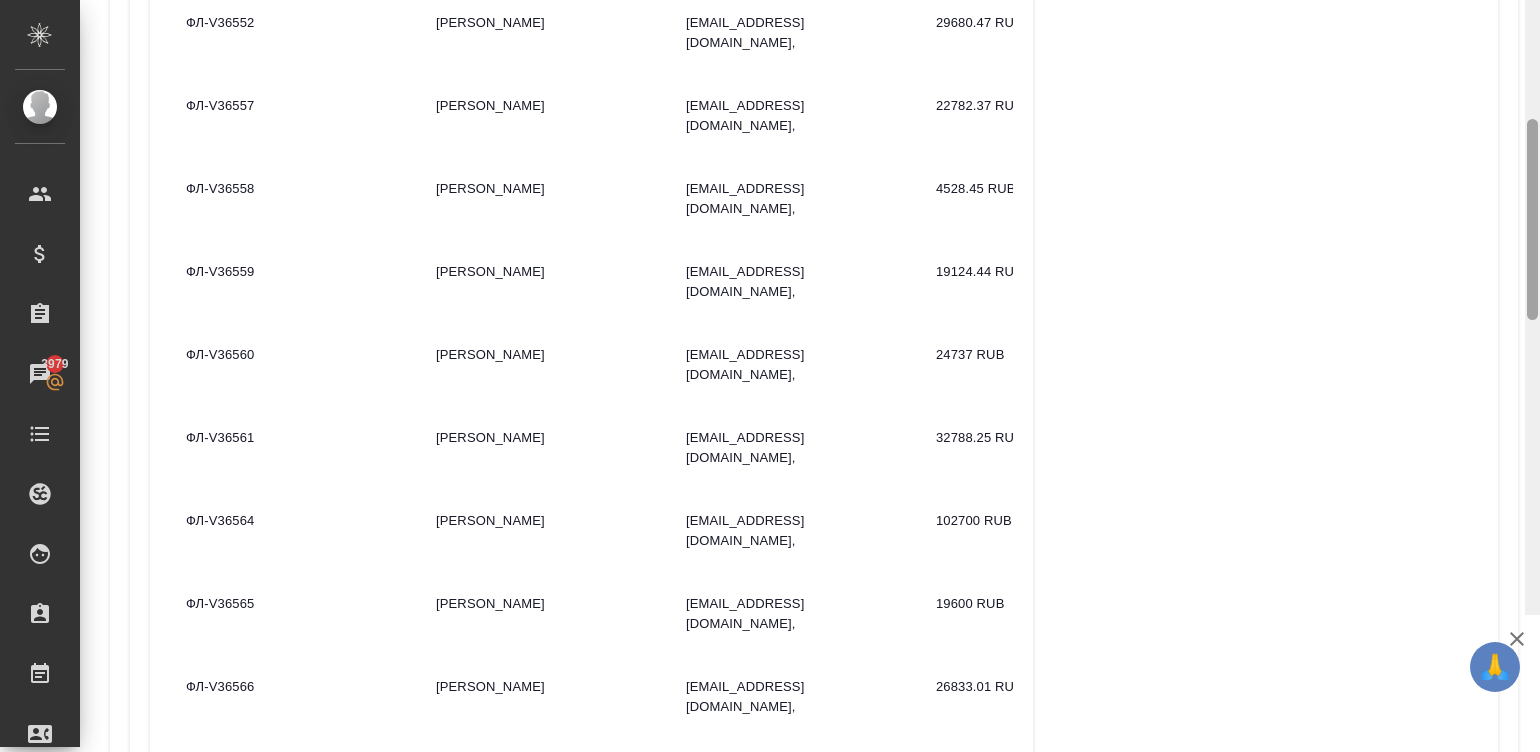scroll, scrollTop: 964, scrollLeft: 0, axis: vertical 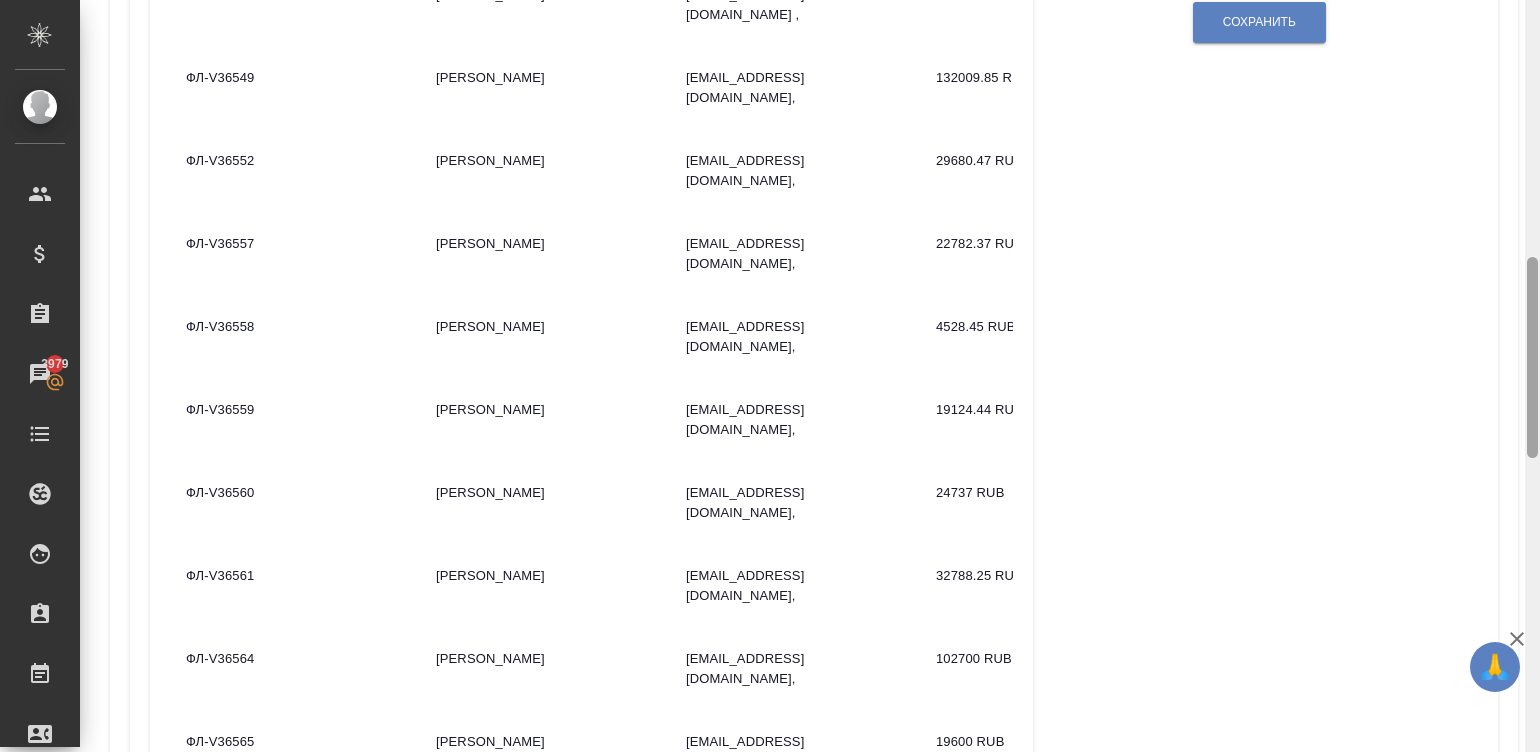 drag, startPoint x: 1529, startPoint y: 455, endPoint x: 1507, endPoint y: 283, distance: 173.40128 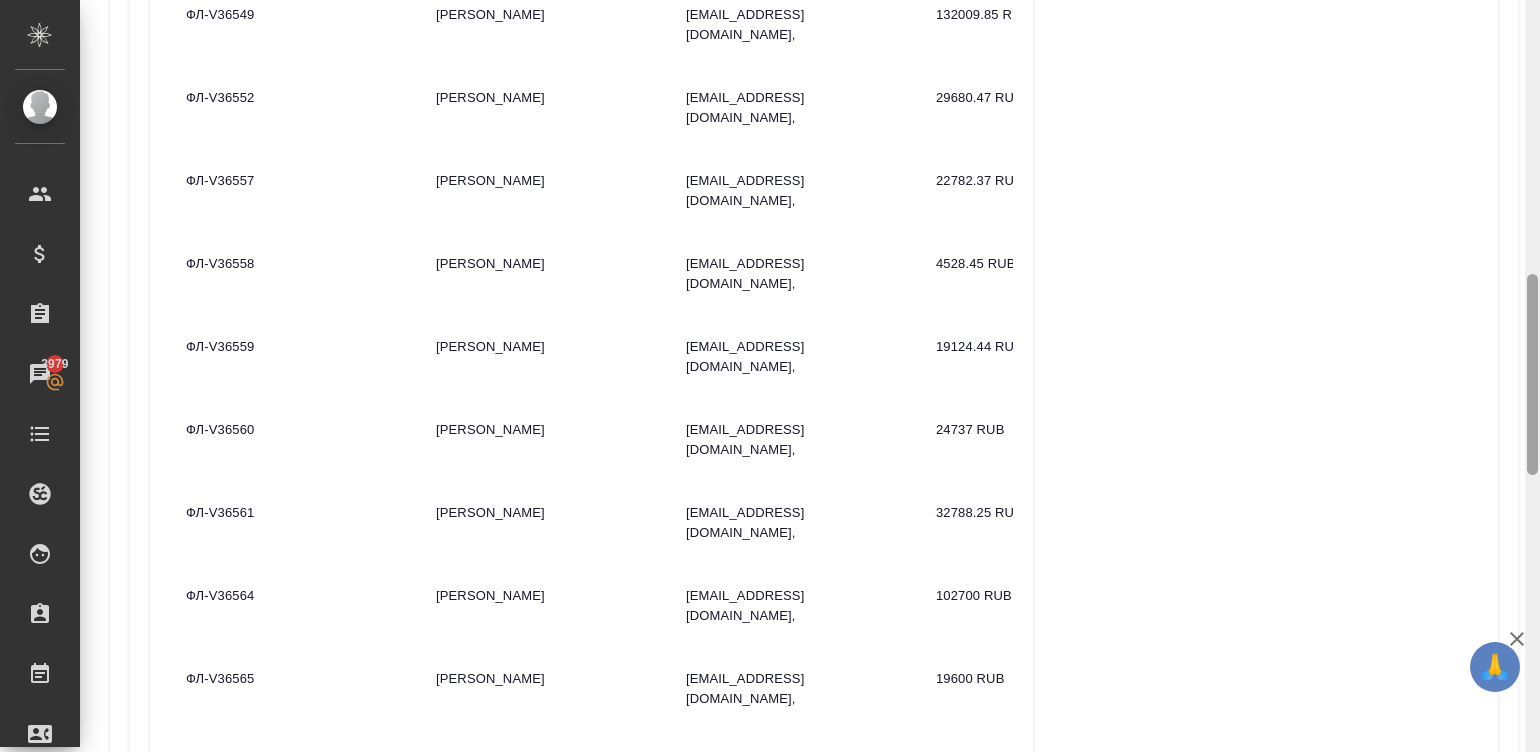 scroll, scrollTop: 1039, scrollLeft: 0, axis: vertical 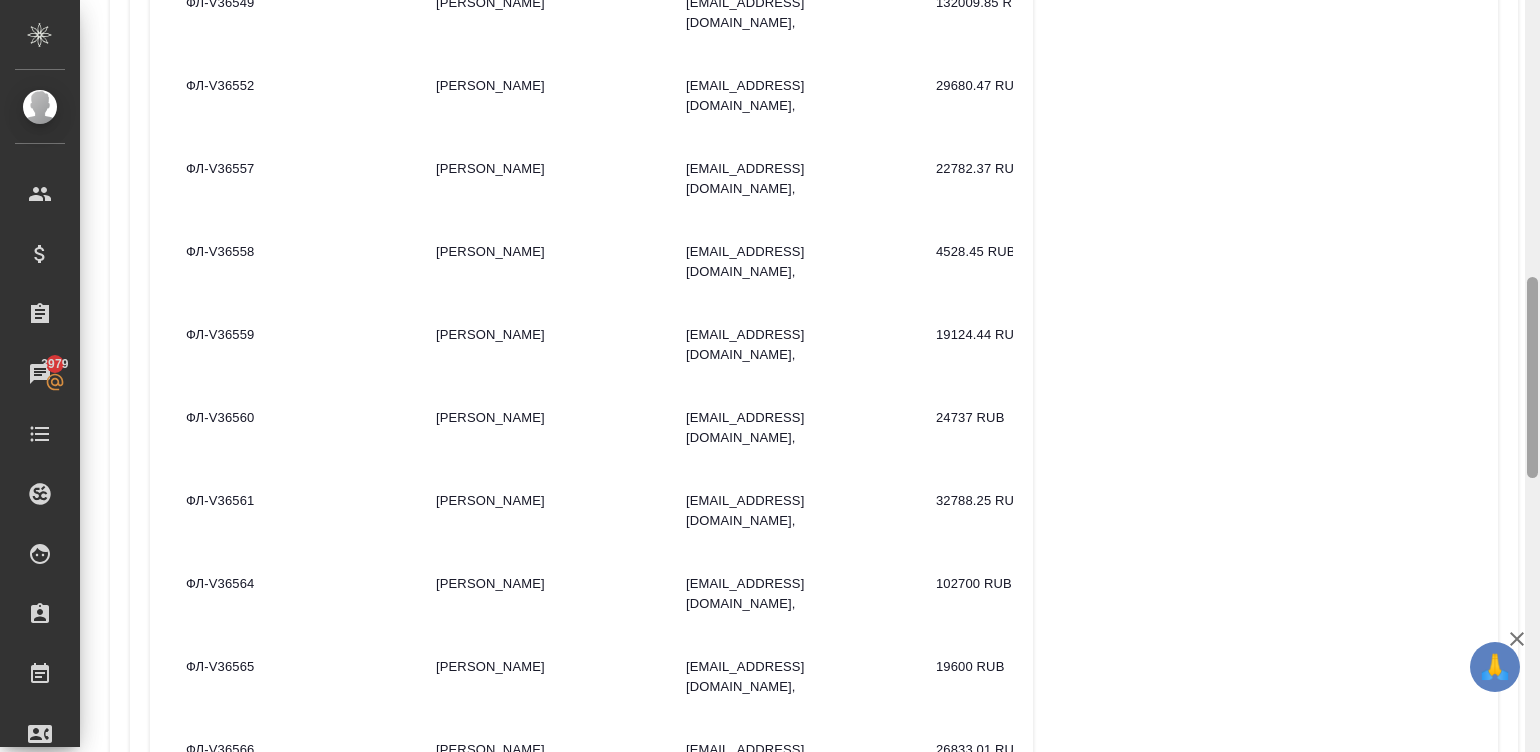 drag, startPoint x: 1535, startPoint y: 310, endPoint x: 1535, endPoint y: 330, distance: 20 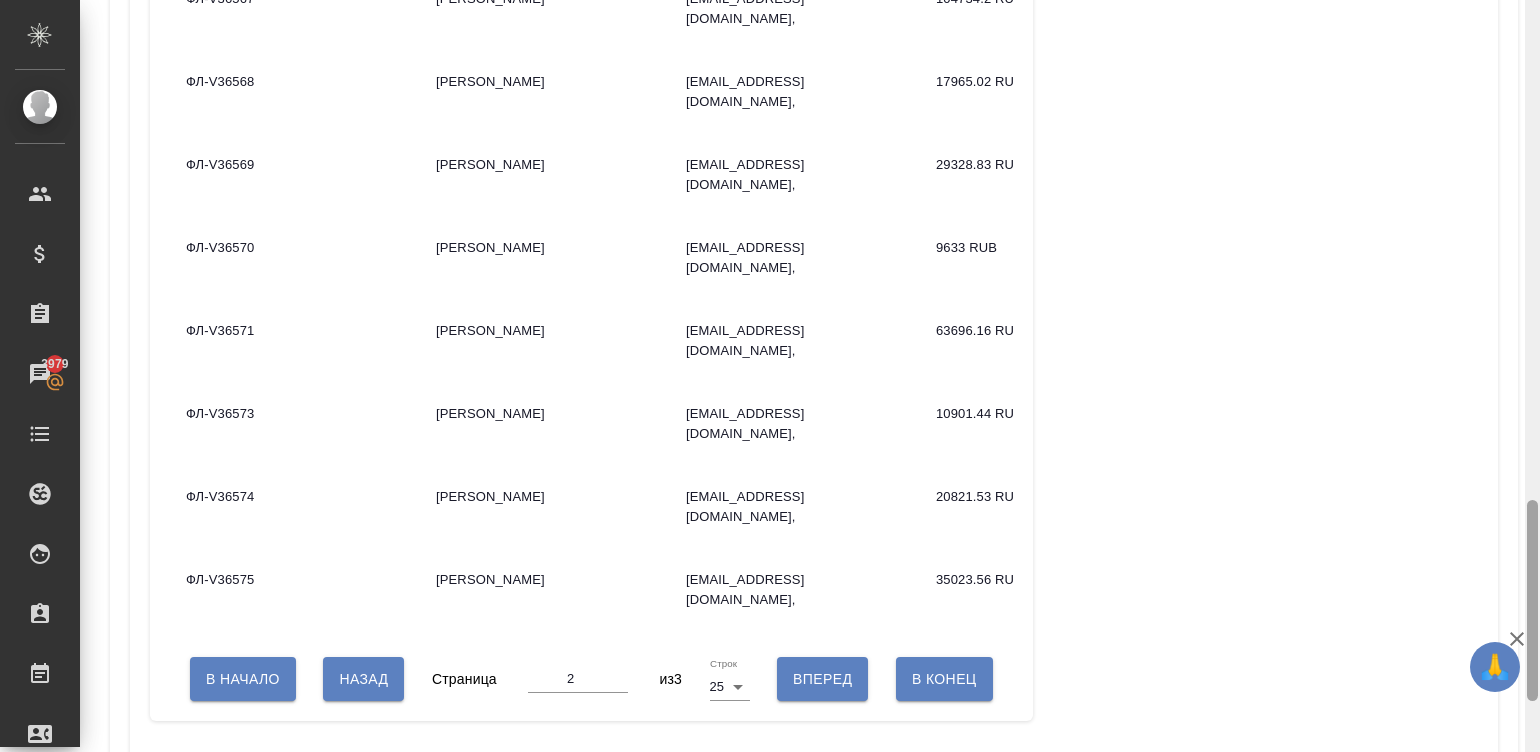 drag, startPoint x: 1535, startPoint y: 404, endPoint x: 1529, endPoint y: 628, distance: 224.08034 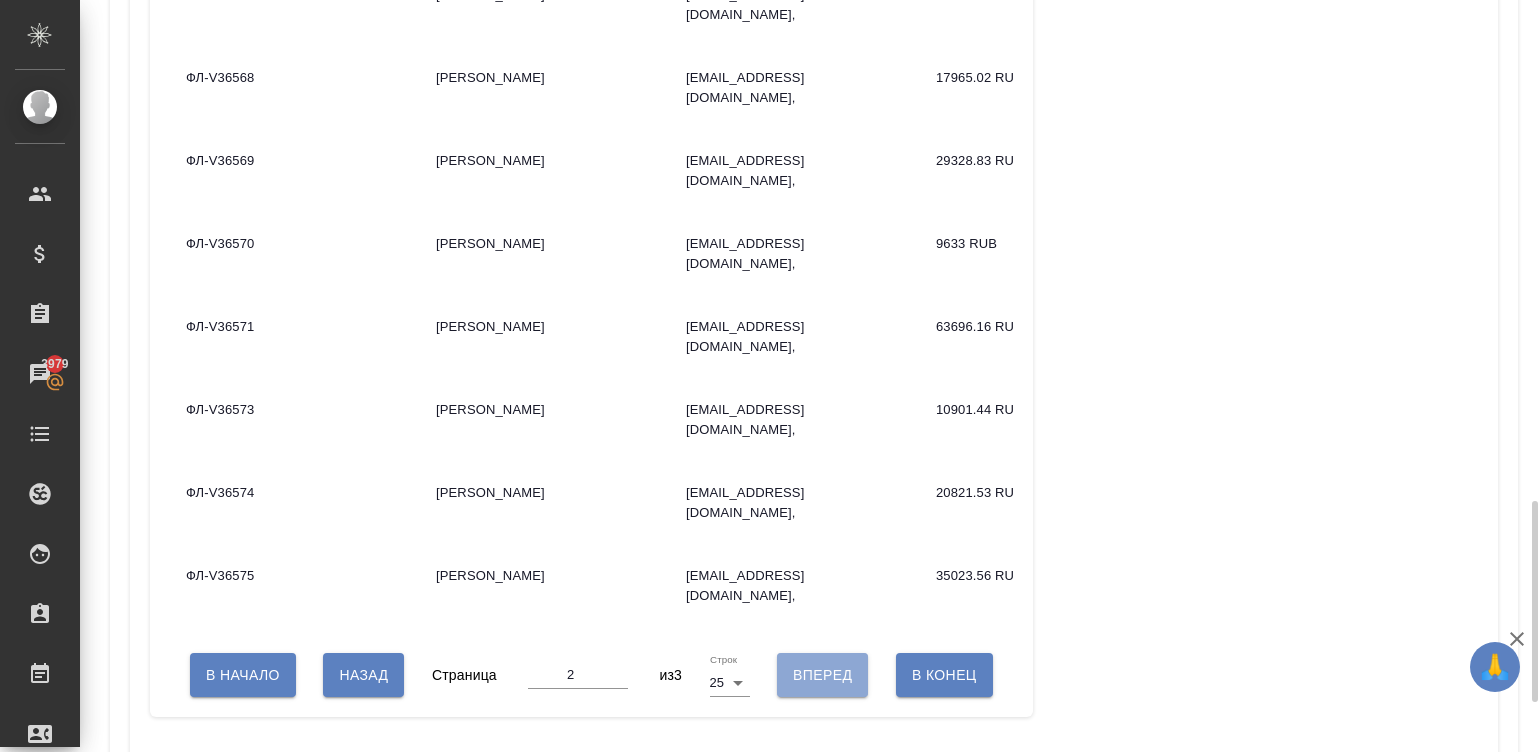 click on "Вперед" at bounding box center (822, 675) 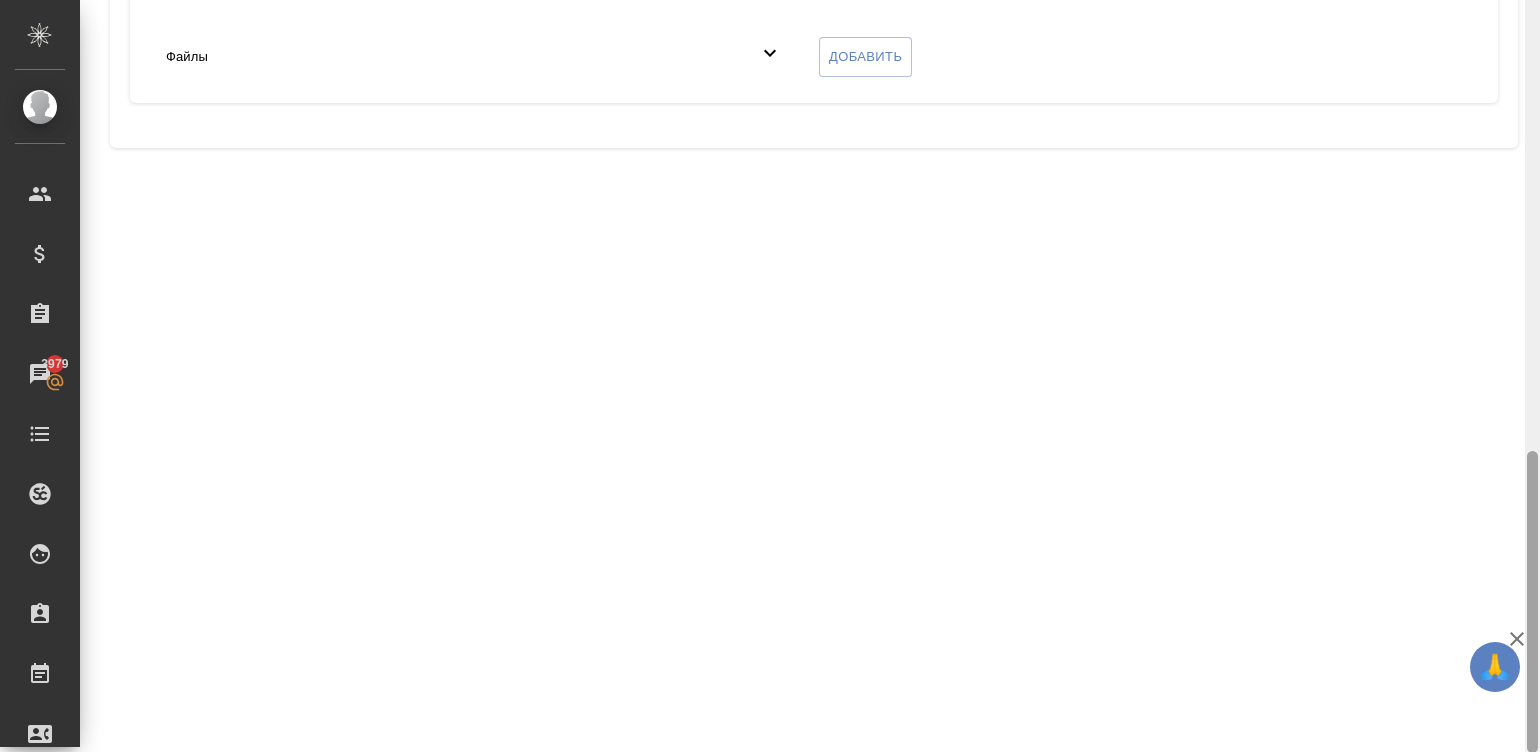 click at bounding box center (1532, 376) 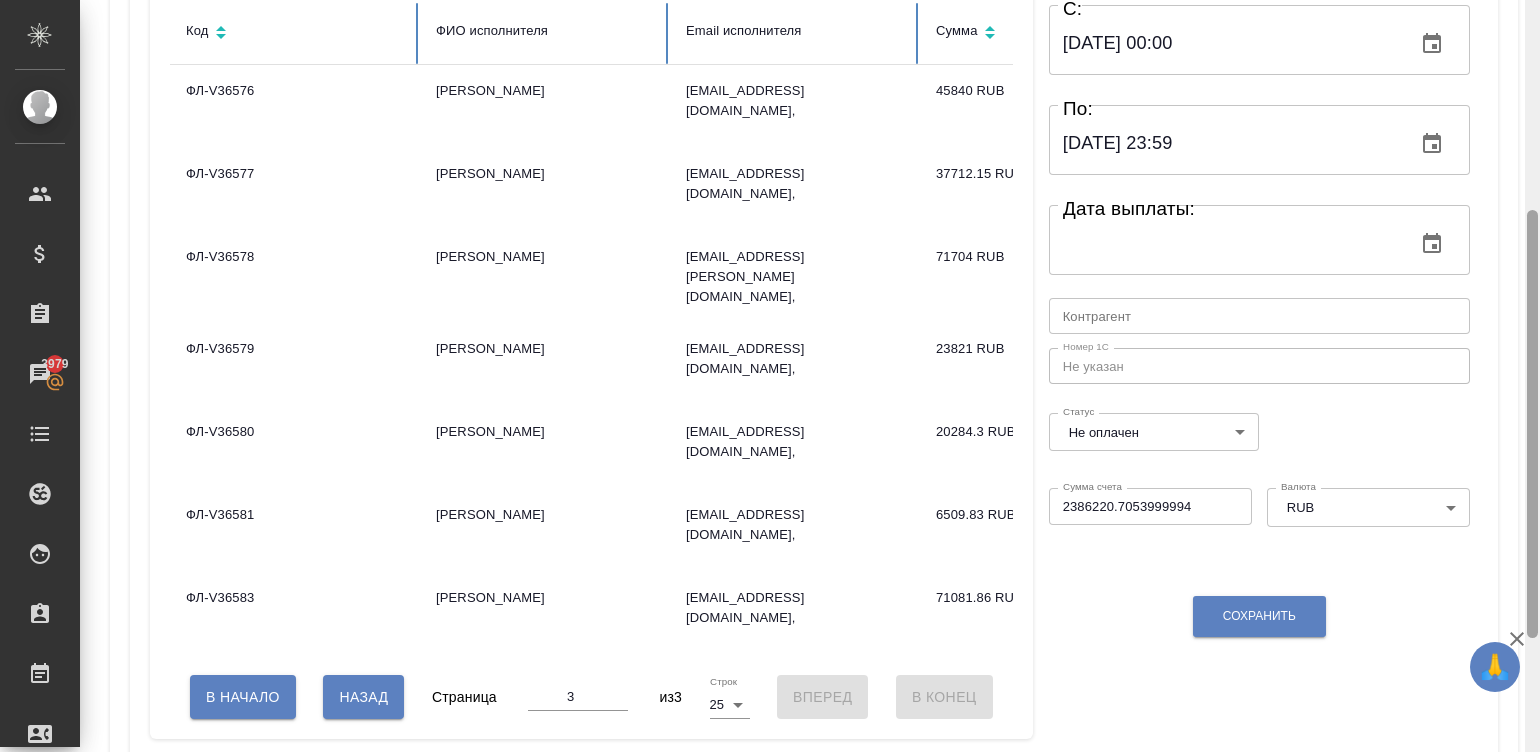 click at bounding box center [1532, 376] 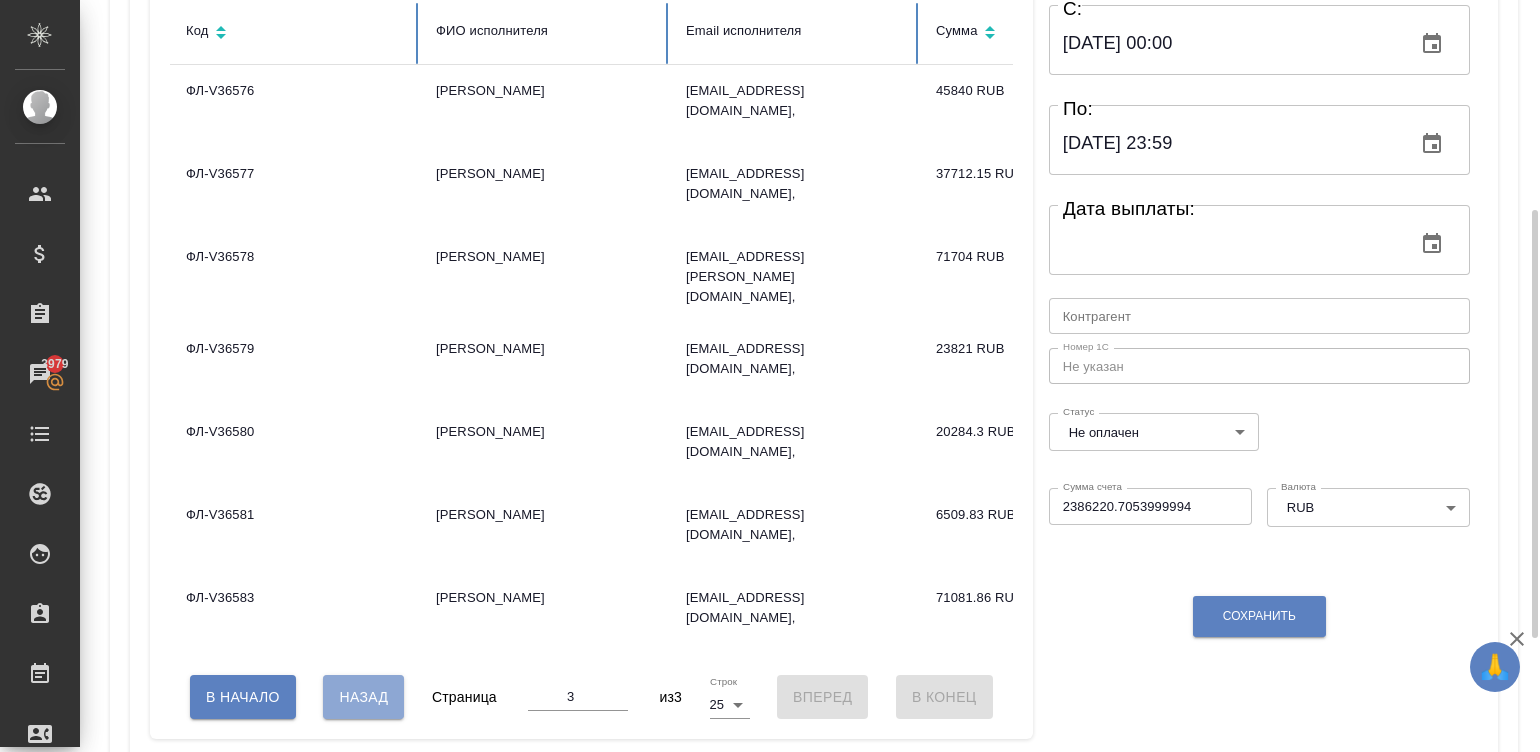 click on "Назад" at bounding box center (363, 697) 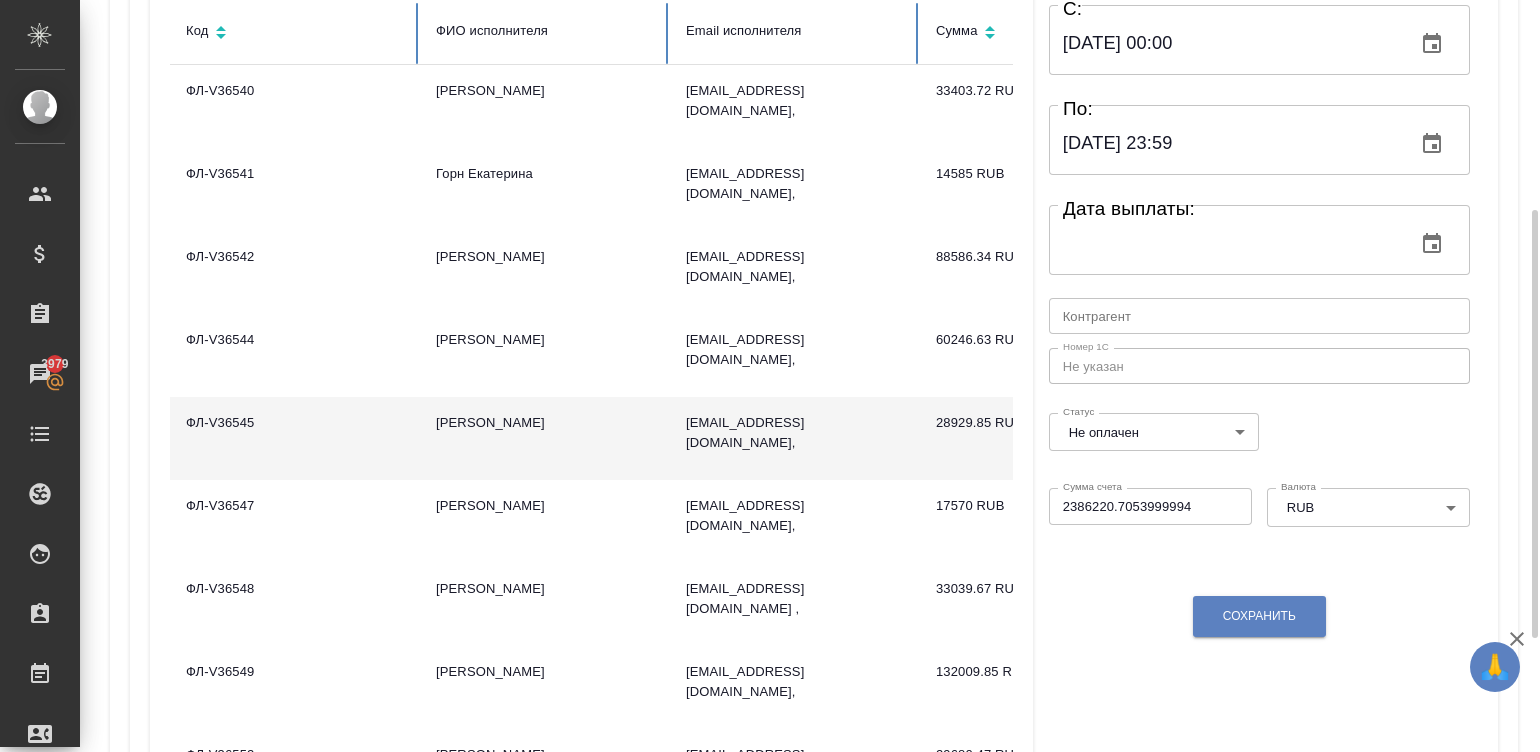 type 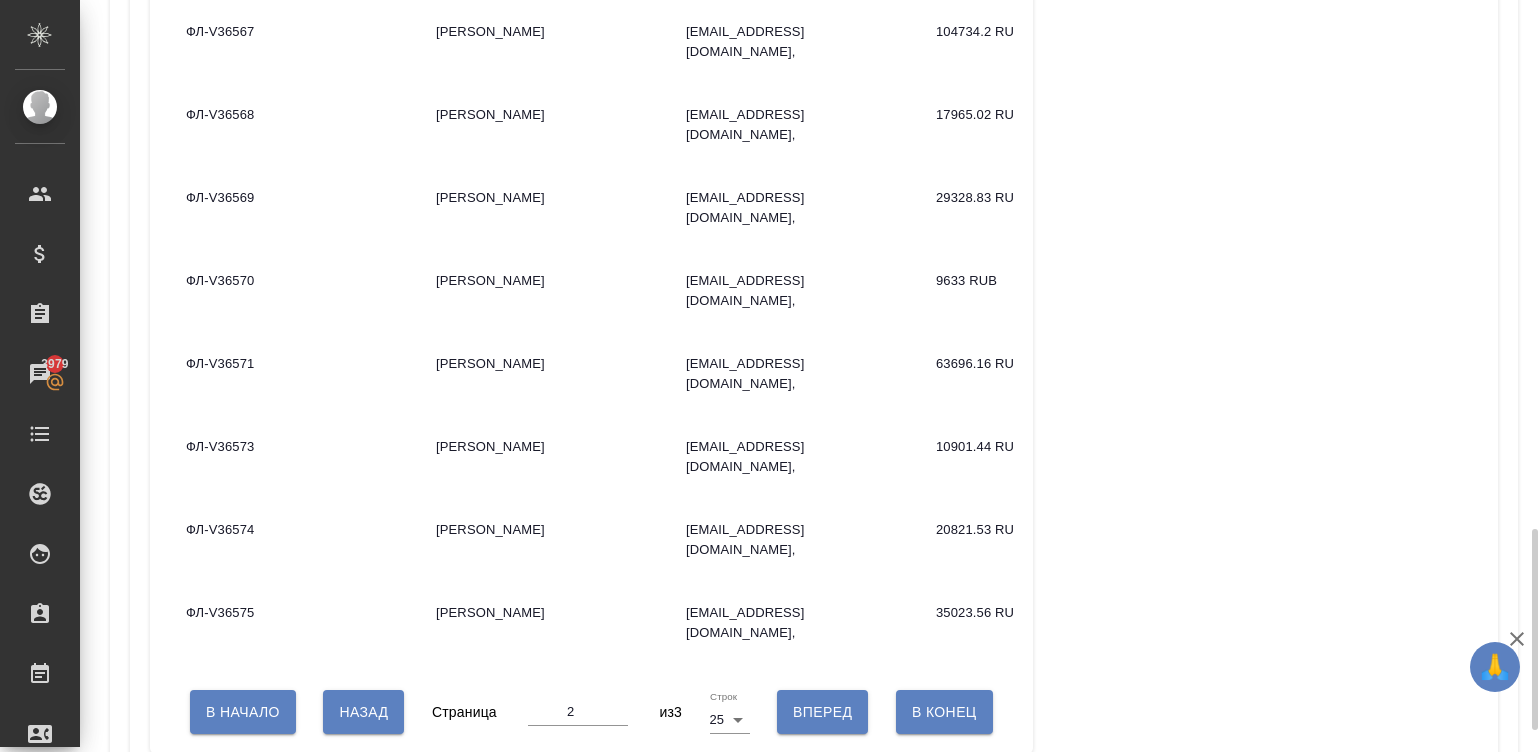 scroll, scrollTop: 1900, scrollLeft: 0, axis: vertical 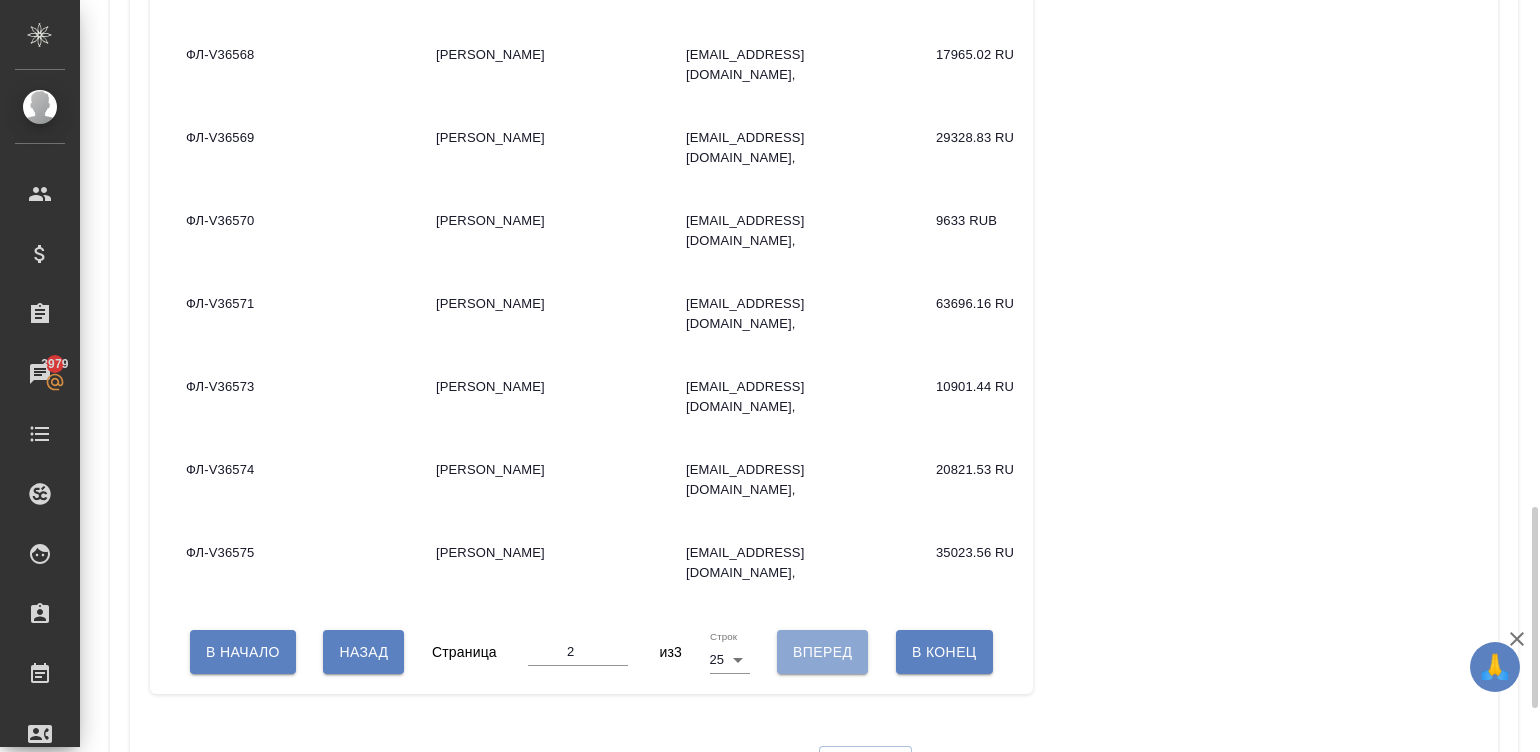 click on "Вперед" at bounding box center (822, 652) 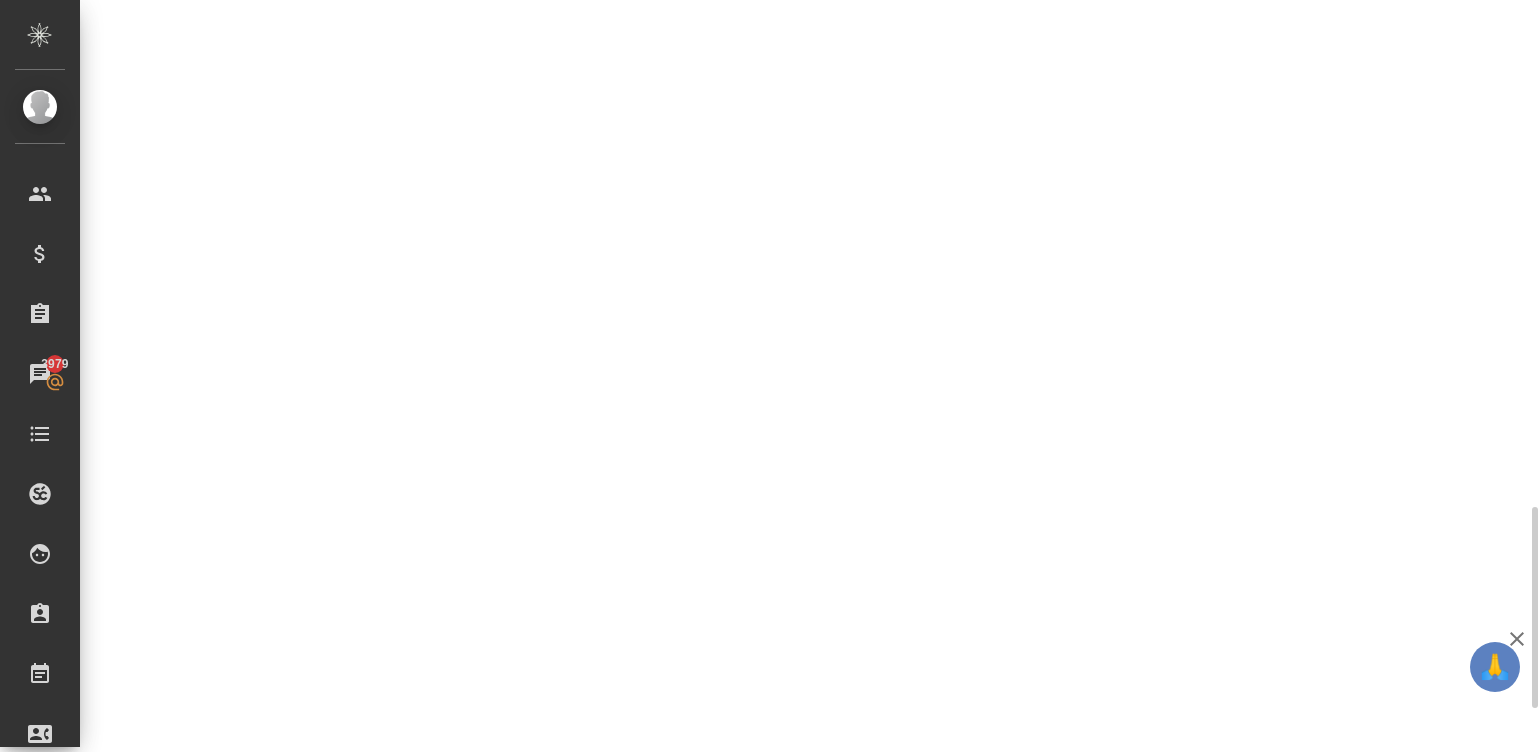 click on "Спецификации Код: VSC-1142 Платежная система: Рокет ворк (RUB) Сумма: 2386220.71 RUB Создал: Малинина Мария m.malinina Дата создания: 08.07.2025, 12:53 Дата приема заявок: 18.06.2025, 00:00 - 07.07.2025, 23:59 Дата произведения выплат: 14.07.2025, 00:00 - 17.07.2025, 23:59 Разделить Пересчитать Скачать реестр рокет ворк Код ФИО исполнителя Email исполнителя Сумма ФЛ-V36576 Васильева Ольга Николаевна o.vasileva@awatera.com,  45840 RUB ФЛ-V36577 Комова Татьяна t.komova@awatera.com,  37712.15 RUB ФЛ-V36578 Васильева Наталья Геннадьевна n.vasilyeva@awatera.com,  71704 RUB ФЛ-V36579 Гусельников Роман  r.guselnikov@awatera.com,  23821 RUB ФЛ-V36580 Сирачева Мария m.siracheva@awatera.com,  20284.3 RUB ФЛ-V36581 6509.83 RUB 3 3" at bounding box center (810, 376) 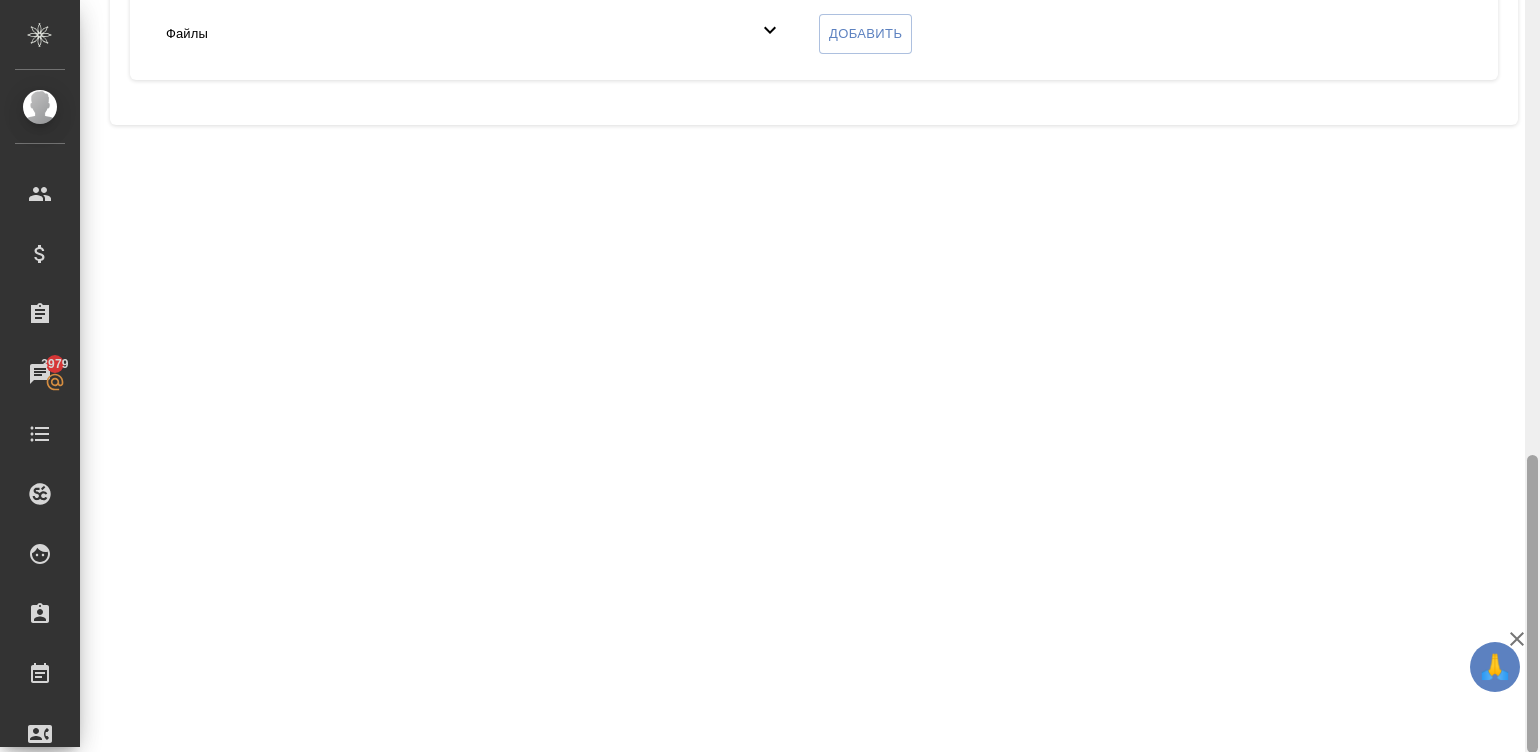 click at bounding box center [1532, 376] 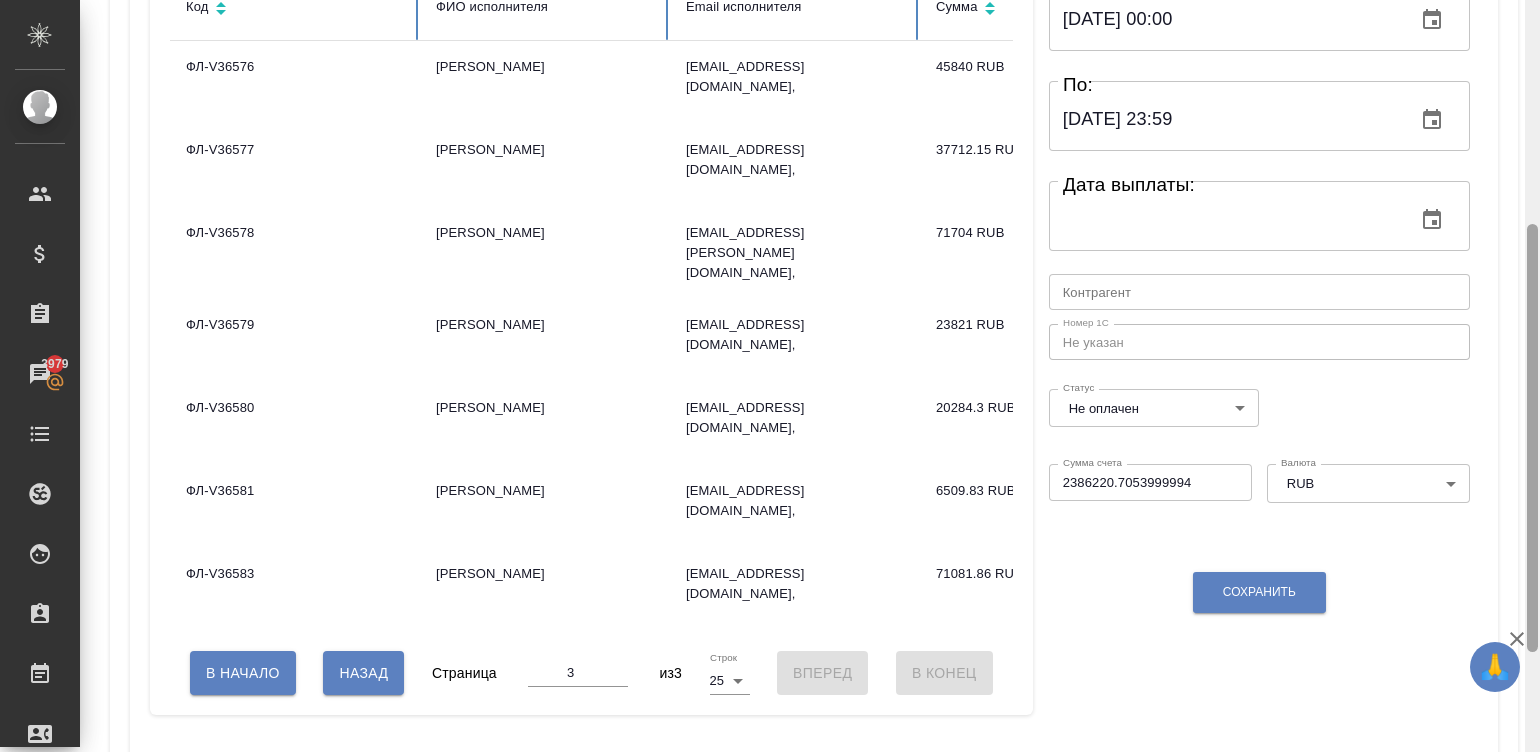 click at bounding box center [1532, 376] 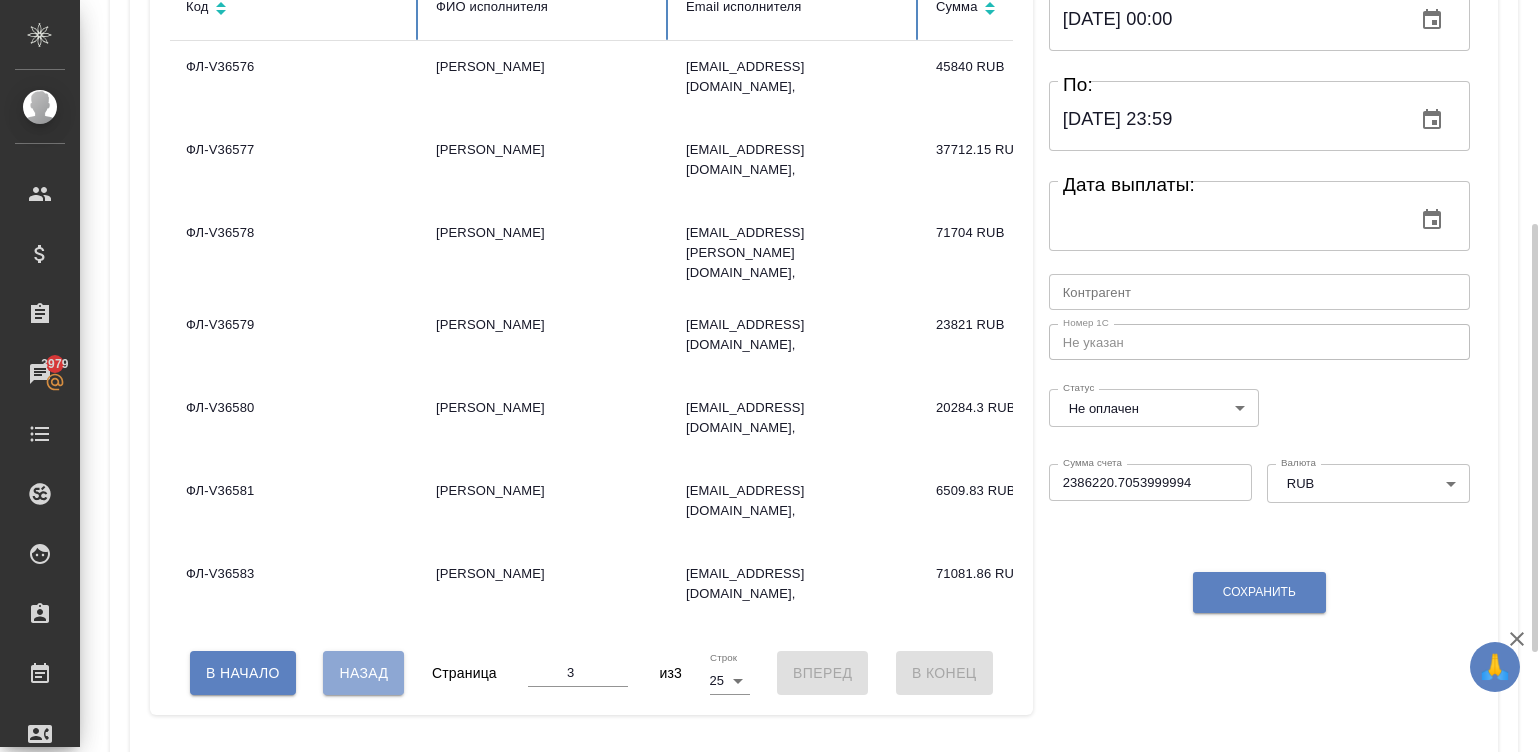 click on "Назад" at bounding box center [363, 673] 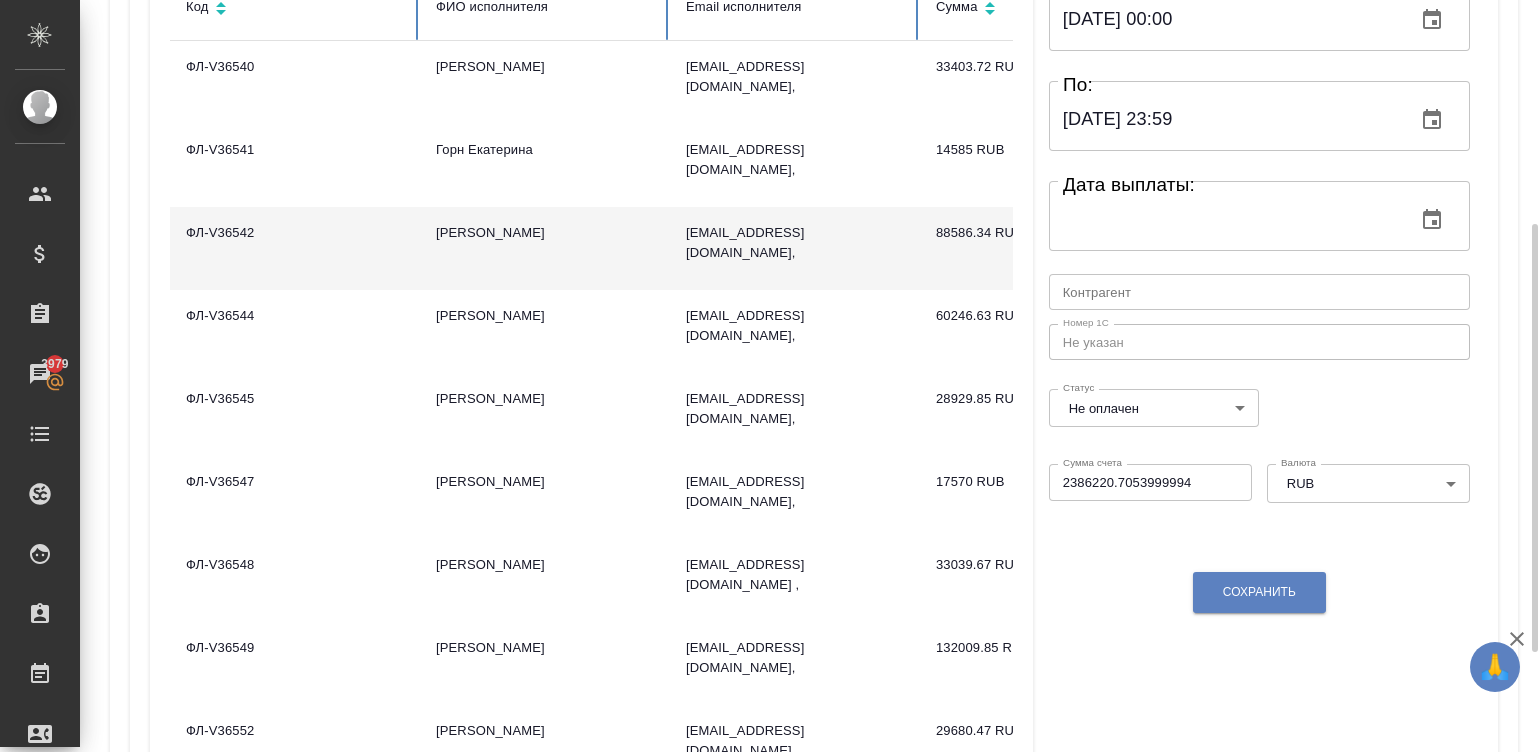 click on "Водянникова Екатерина Валерьевна" at bounding box center [545, 248] 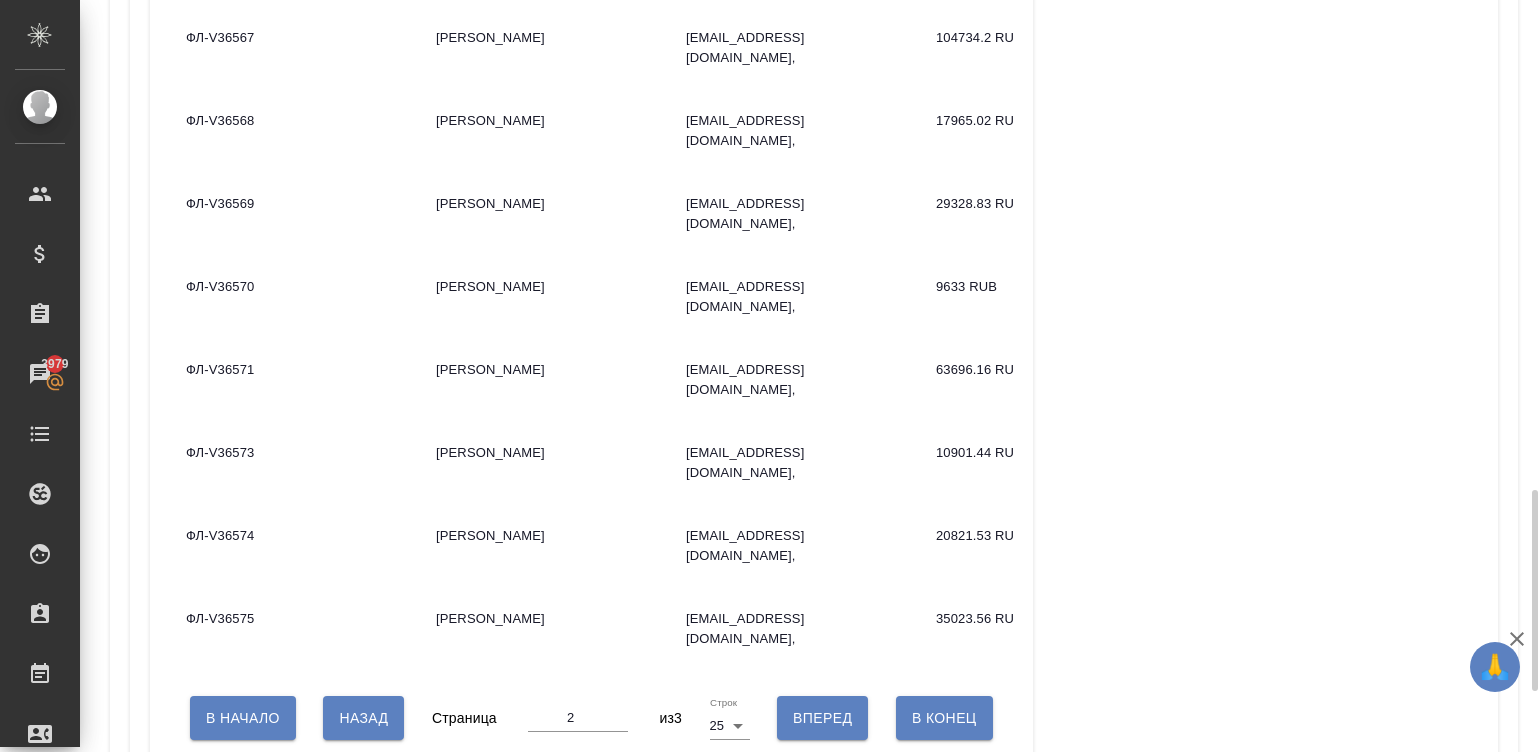 scroll, scrollTop: 1864, scrollLeft: 0, axis: vertical 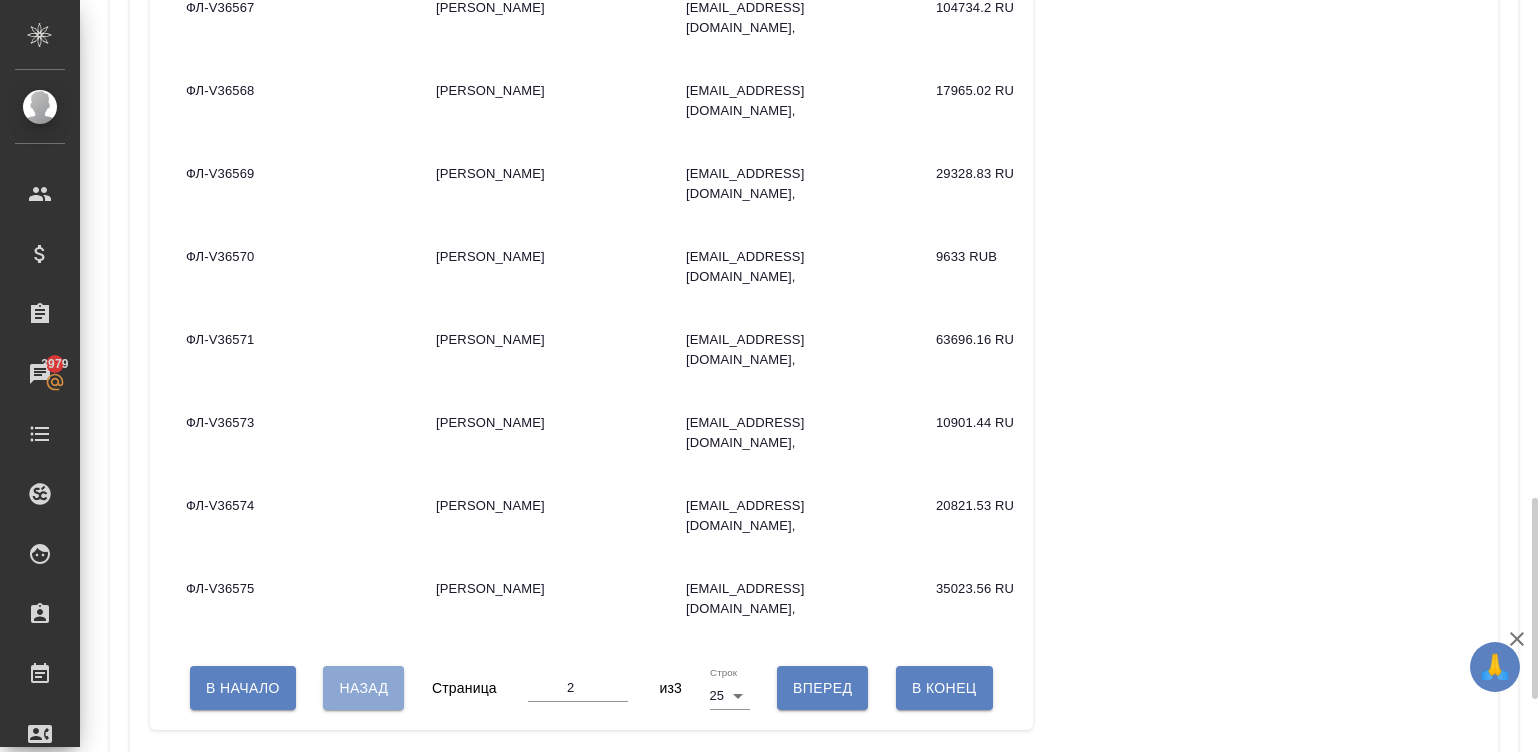 click on "Назад" at bounding box center [363, 688] 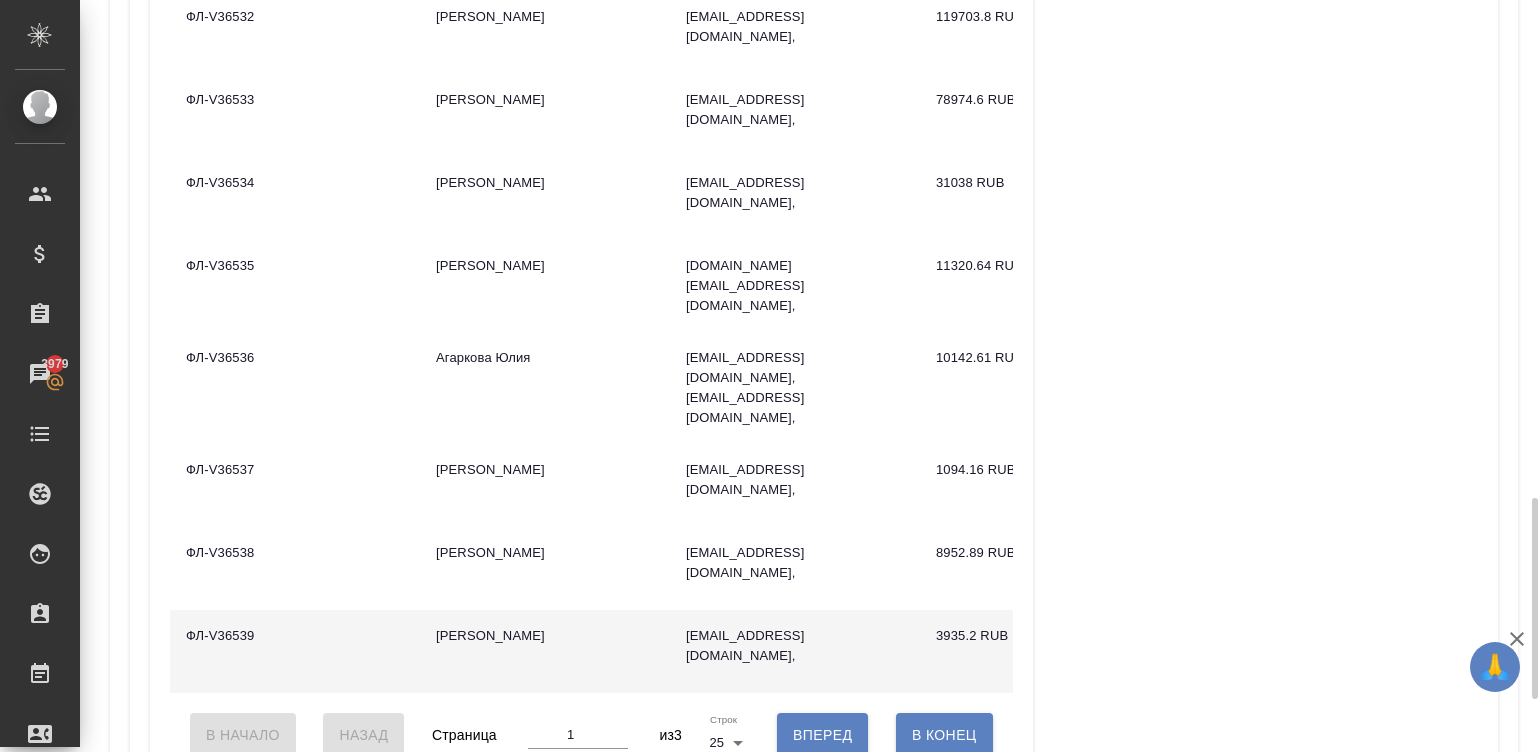 click on "Марченко Дарья" at bounding box center [545, 651] 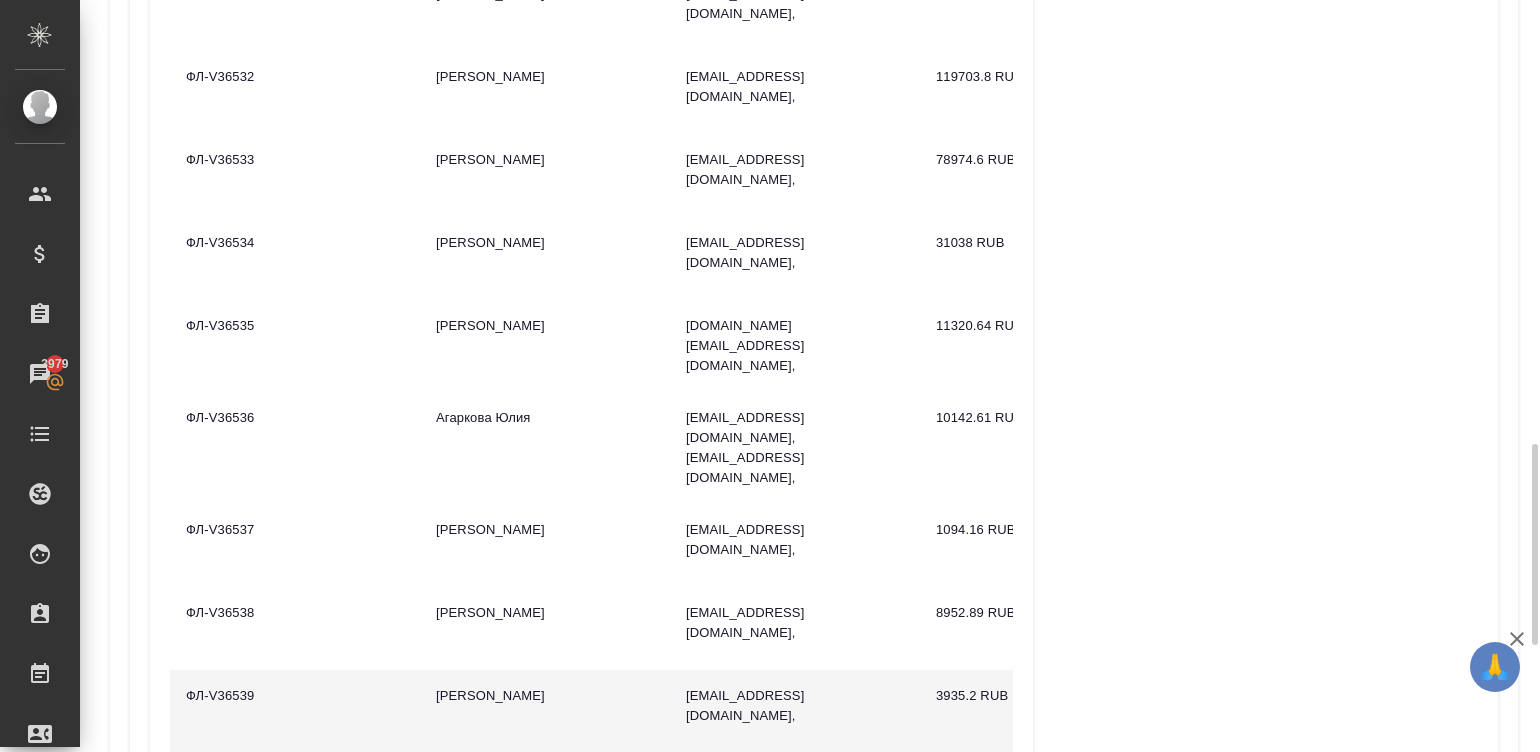 scroll, scrollTop: 1774, scrollLeft: 0, axis: vertical 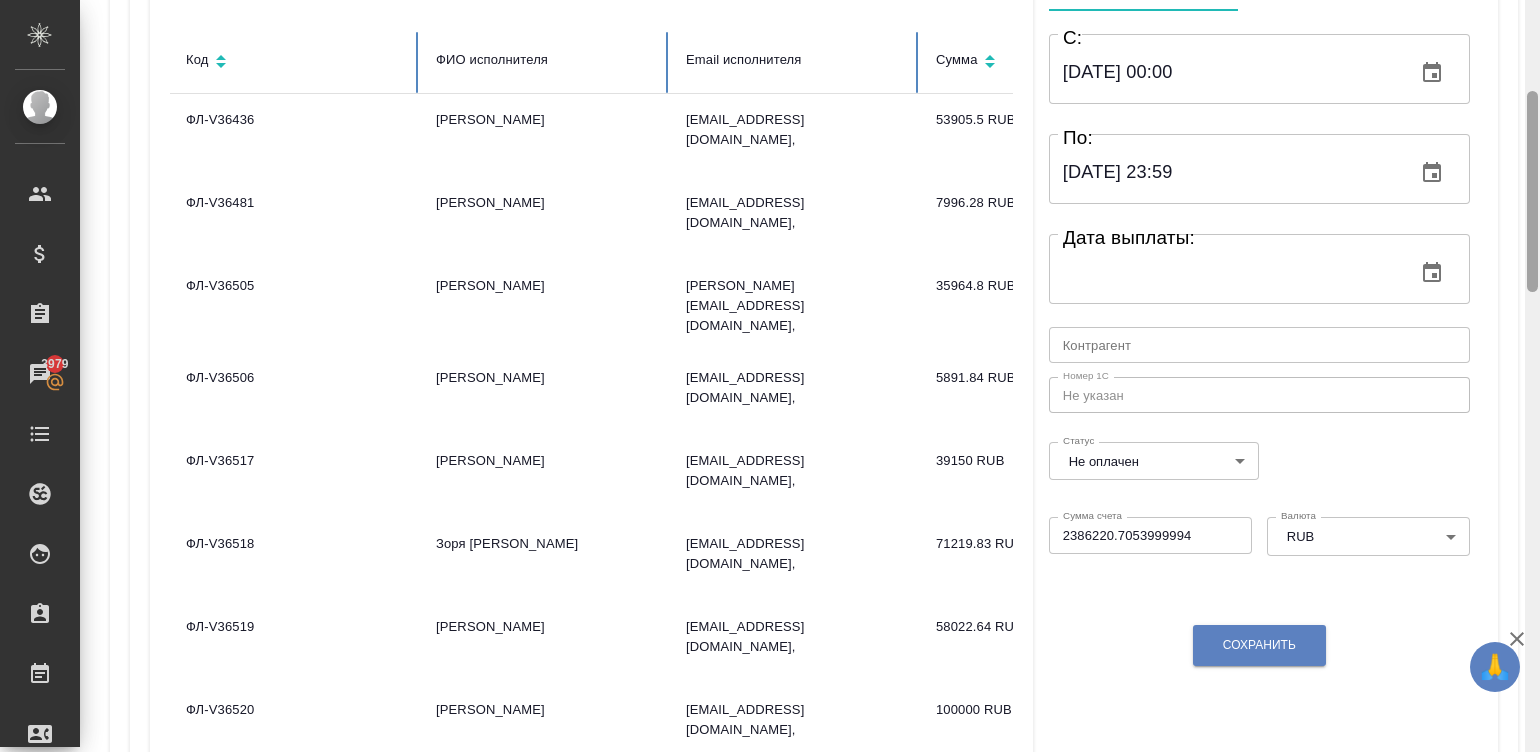 drag, startPoint x: 1535, startPoint y: 543, endPoint x: 1460, endPoint y: 160, distance: 390.27426 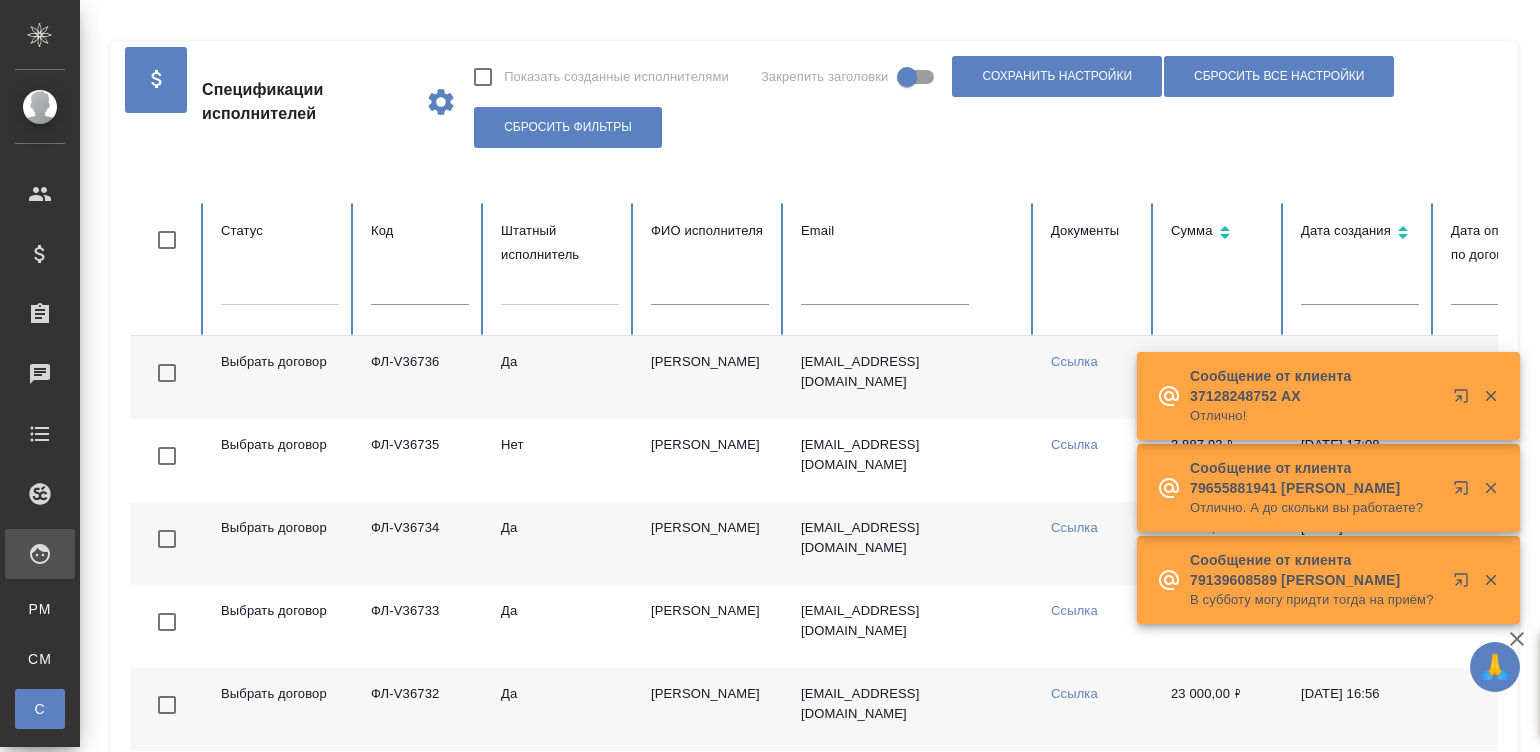 click at bounding box center [710, 291] 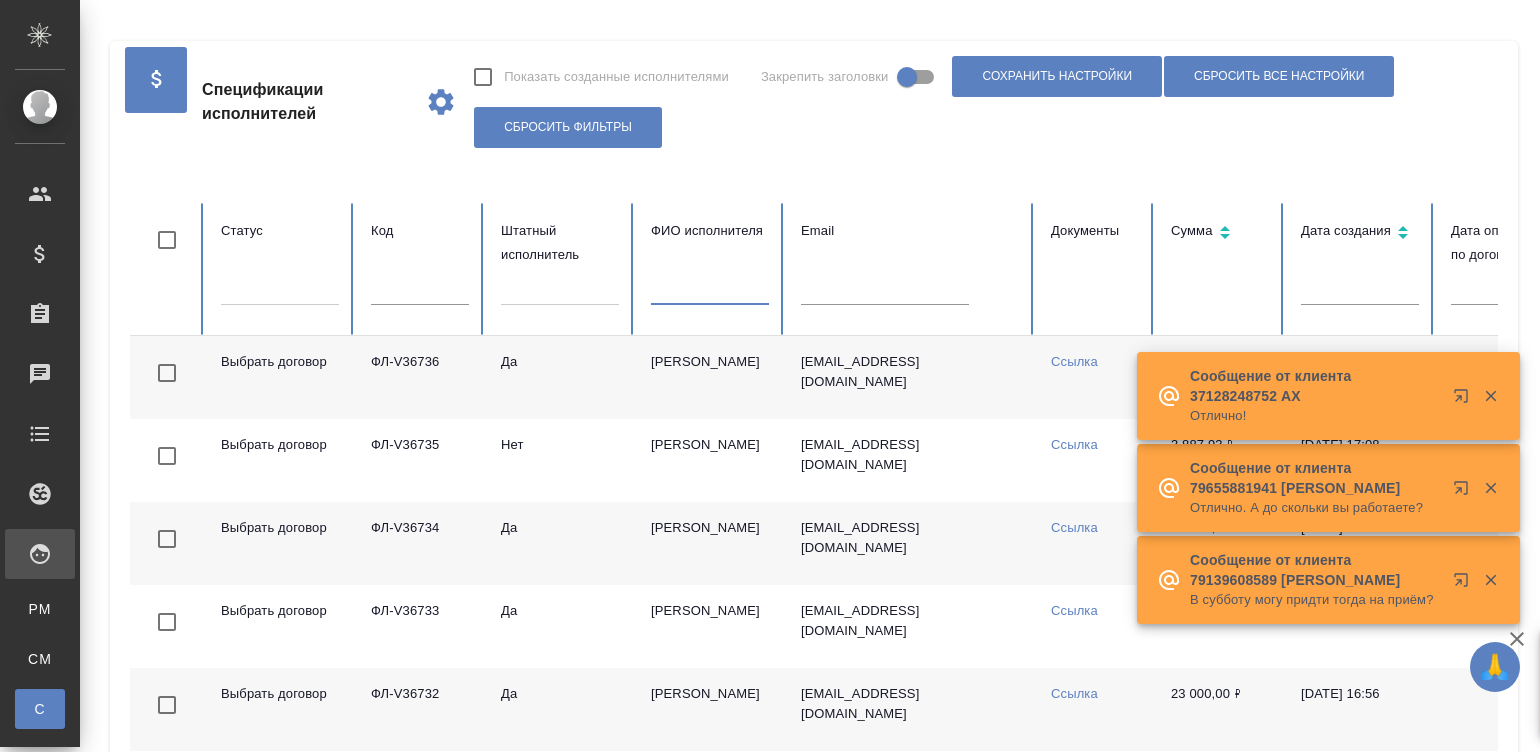 scroll, scrollTop: 0, scrollLeft: 0, axis: both 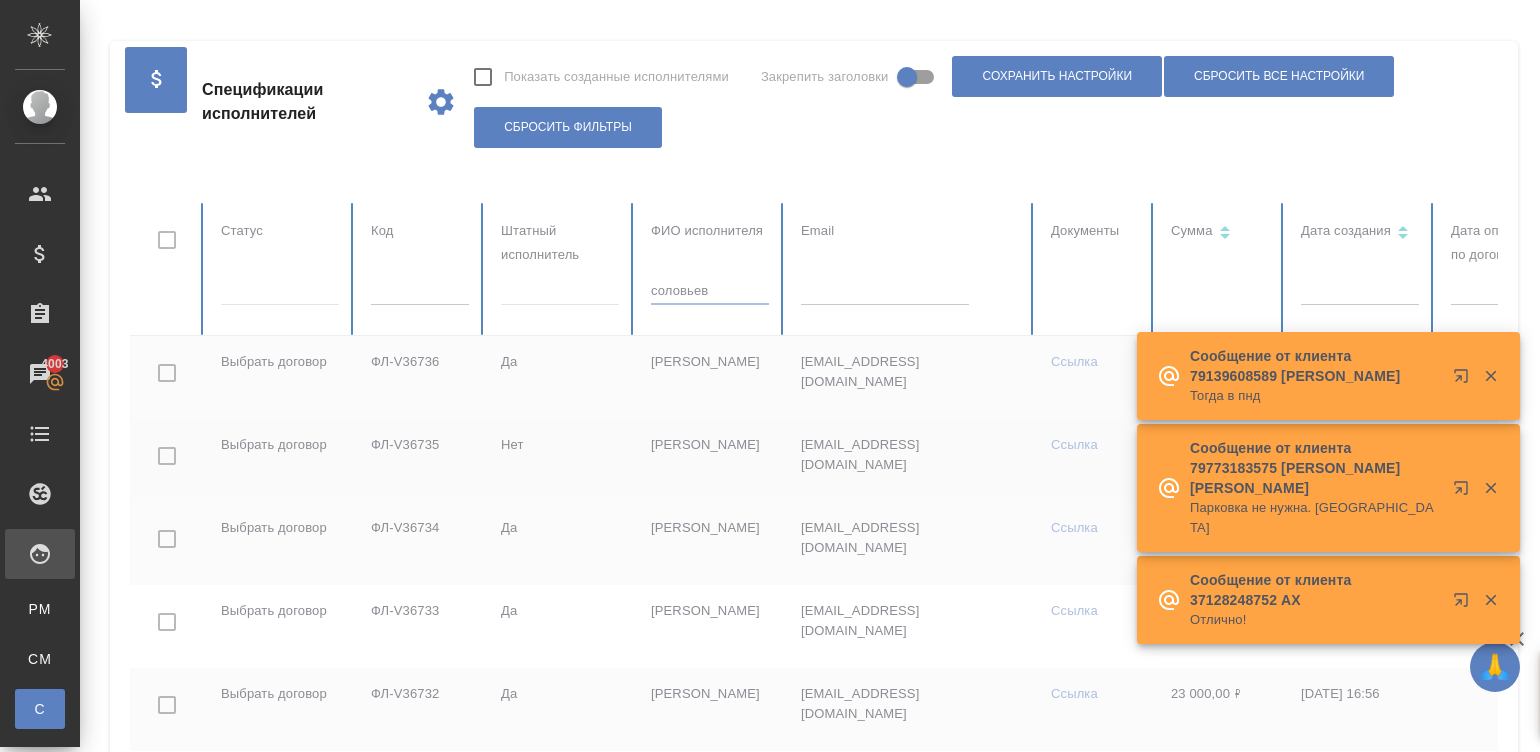 click on "[EMAIL_ADDRESS][DOMAIN_NAME]" at bounding box center [910, 460] 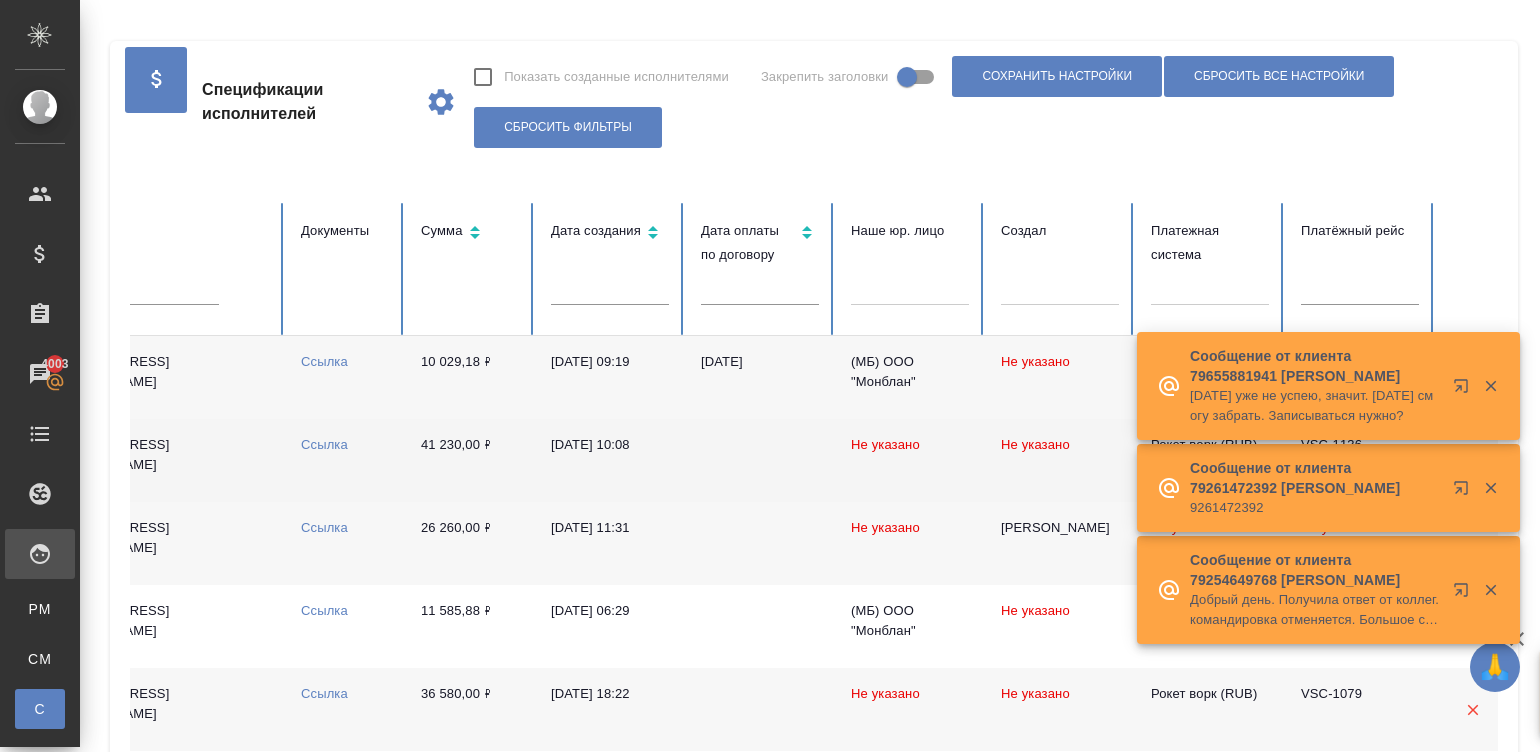 scroll, scrollTop: 0, scrollLeft: 773, axis: horizontal 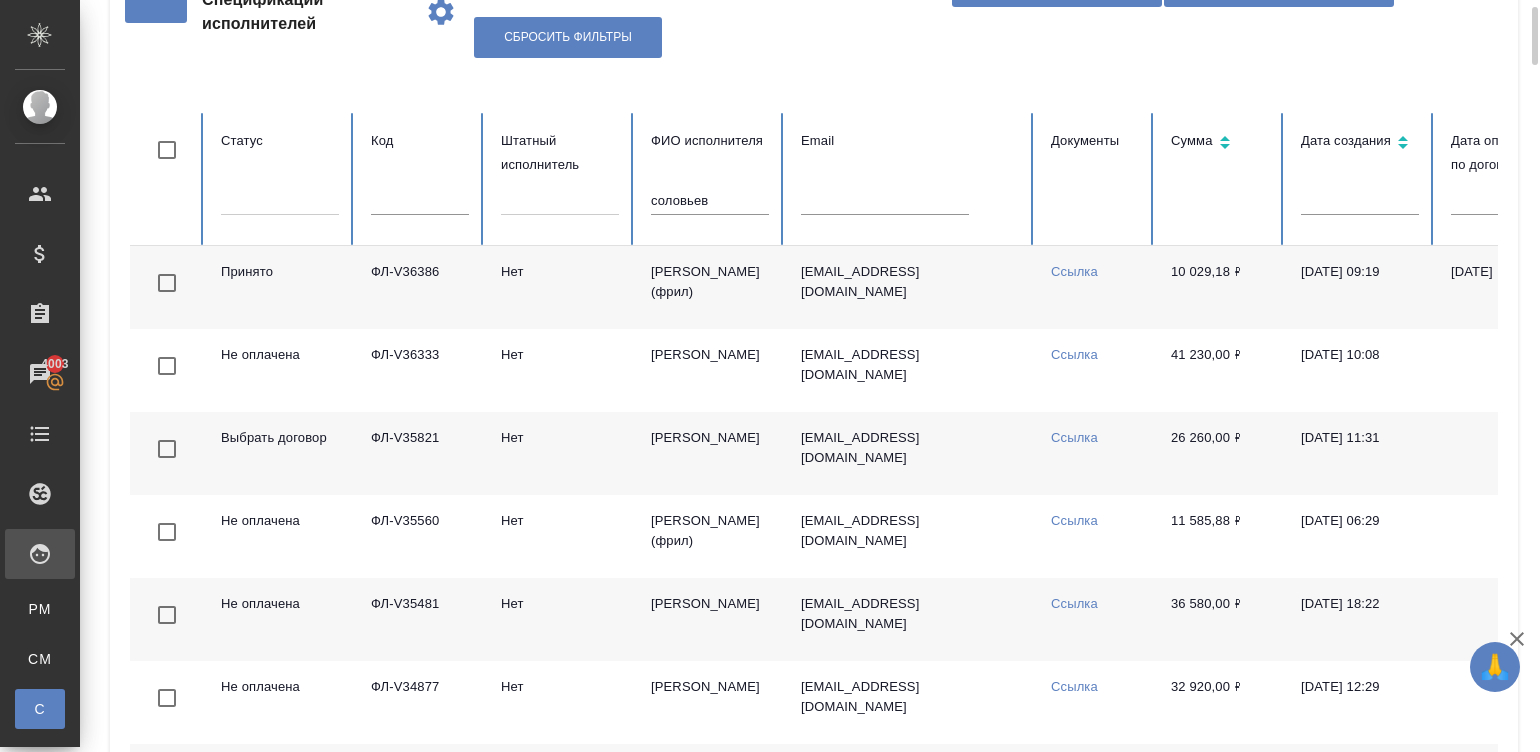 click on "ФИО исполнителя соловьев" at bounding box center [710, 179] 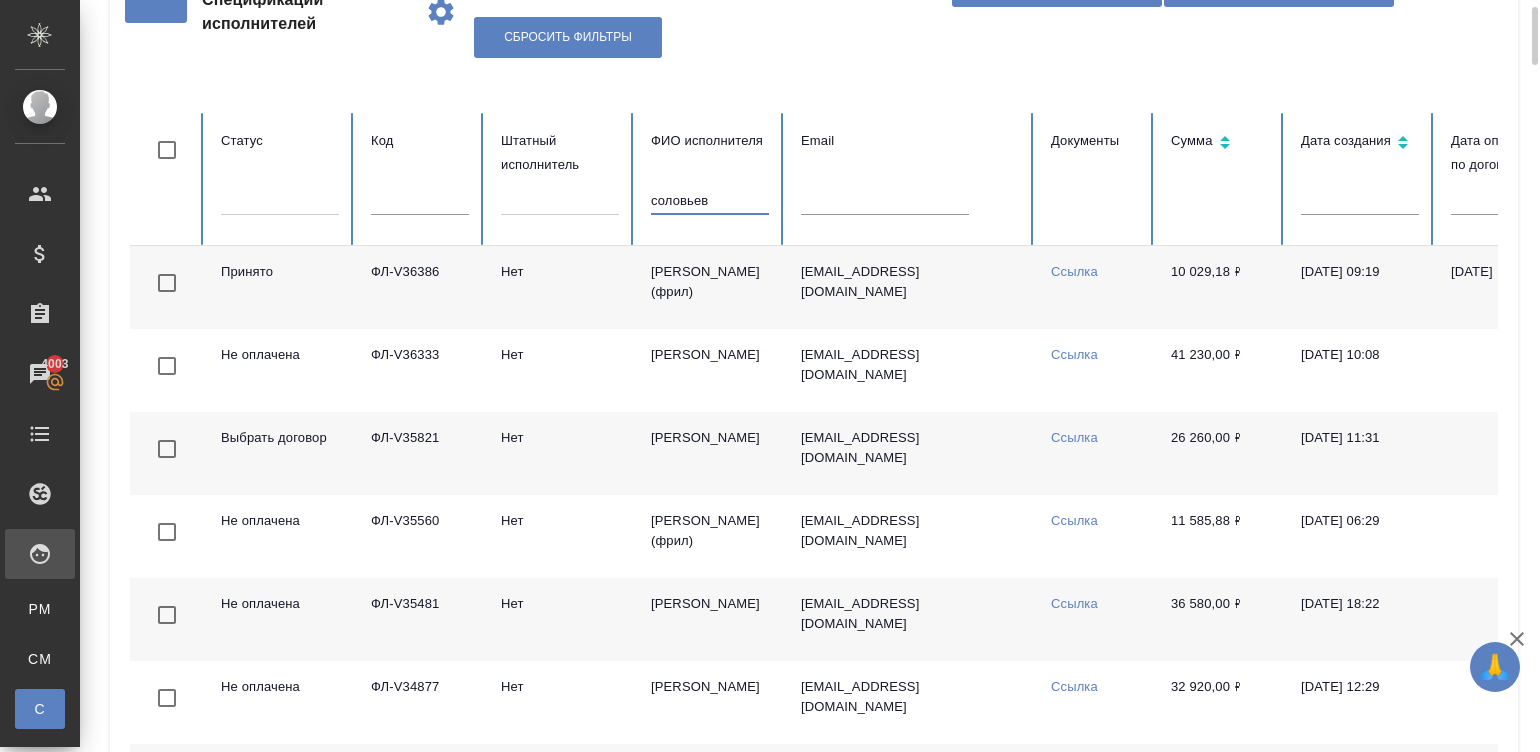 click on "соловьев" at bounding box center (710, 201) 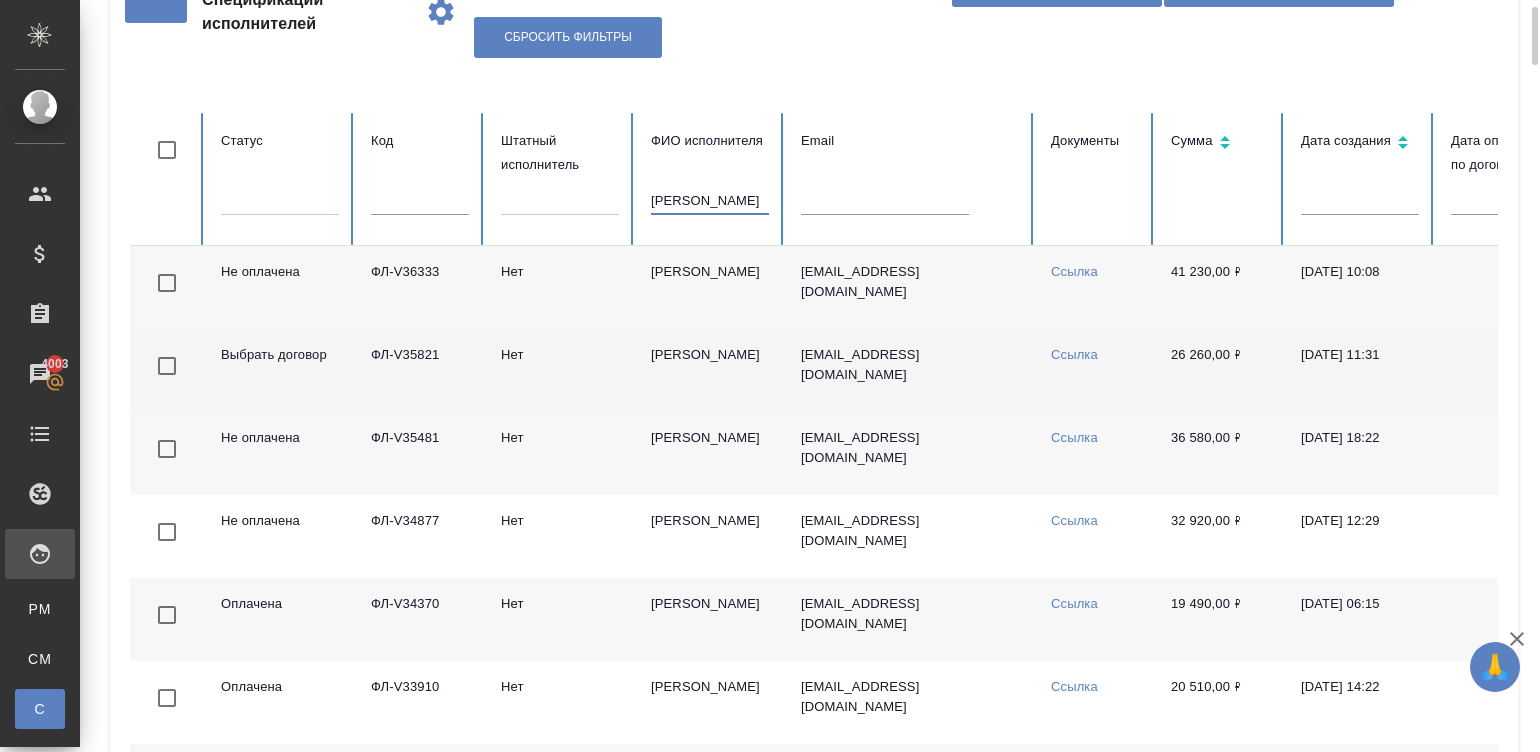 type on "соловьев антон" 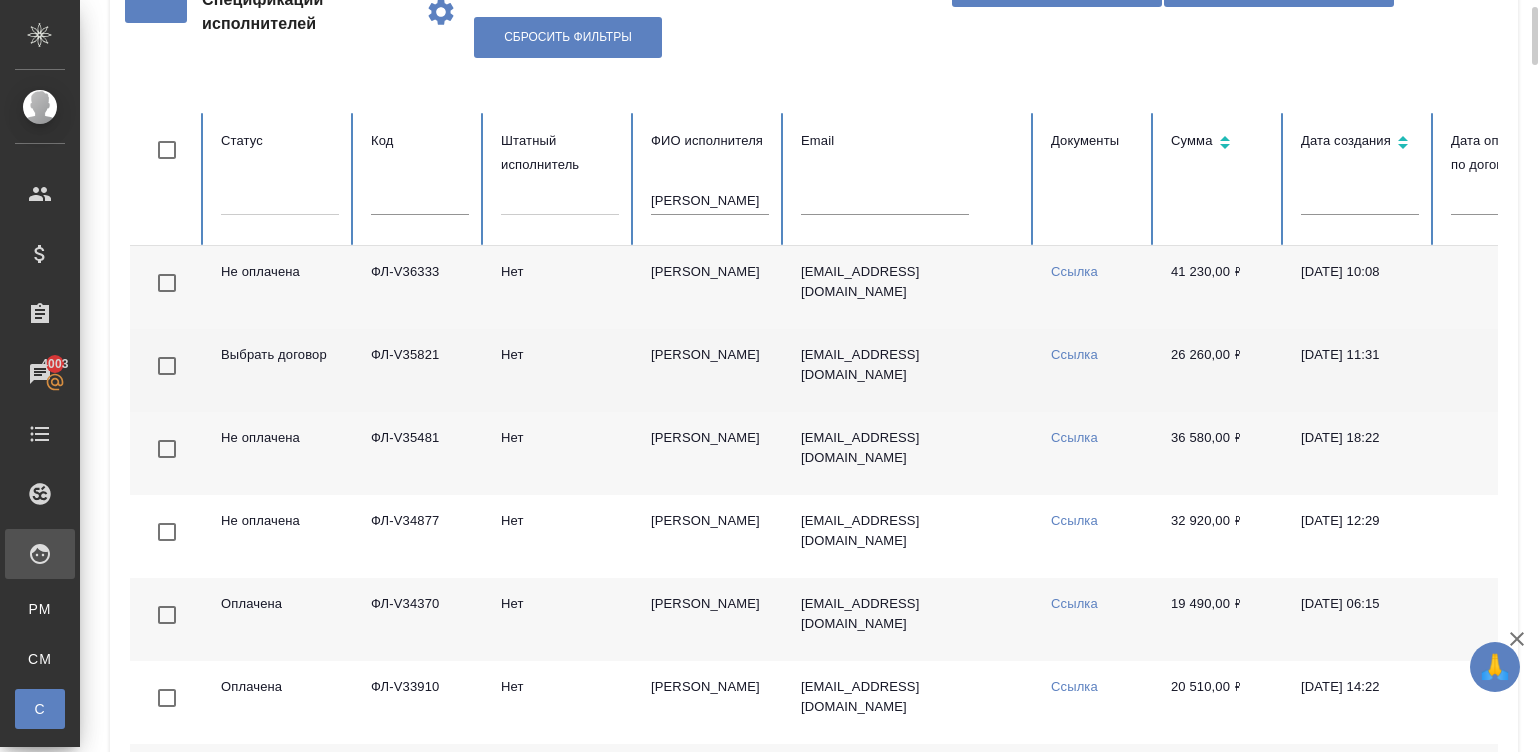 click on "Соловьев Антон Александрович" at bounding box center (710, 370) 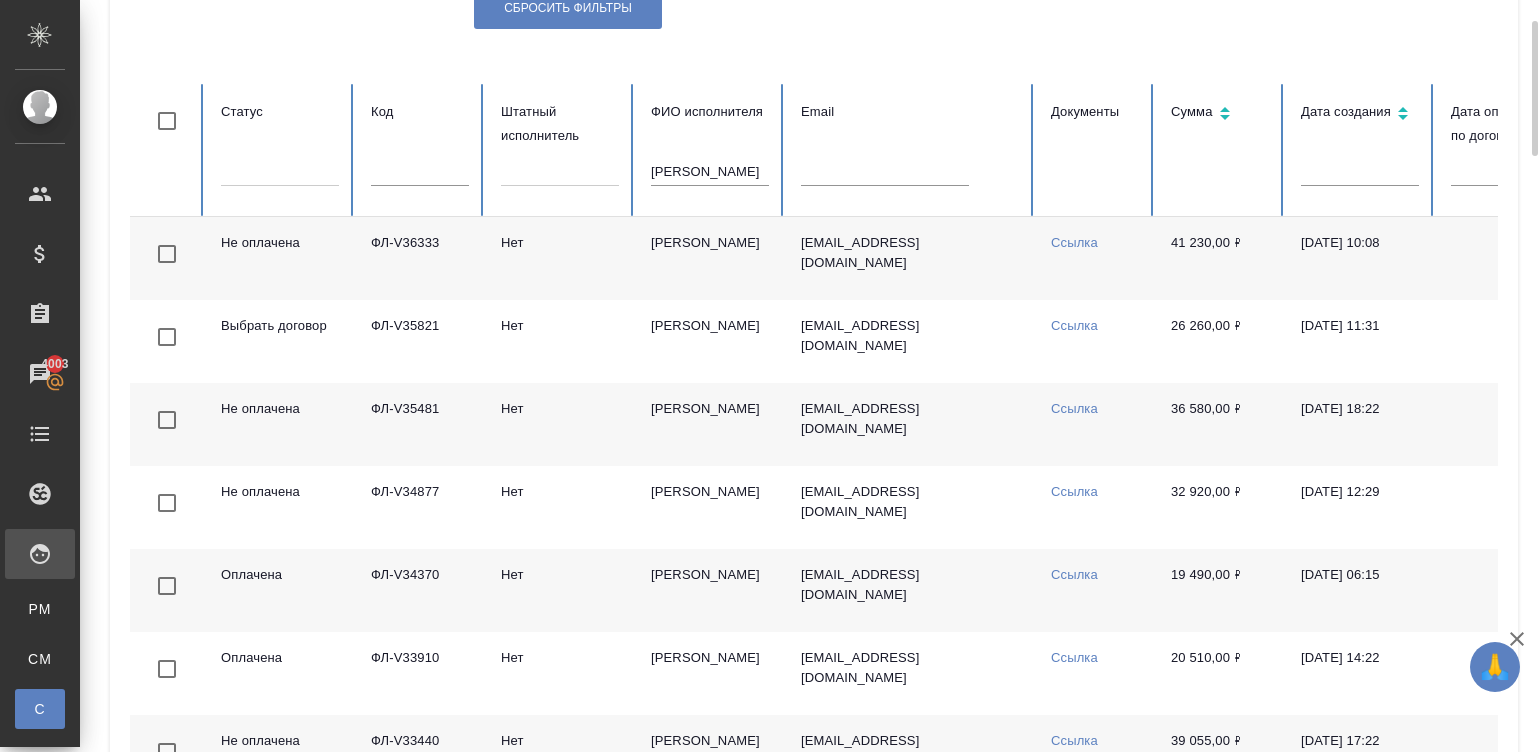 click on "Соловьев Антон Александрович" at bounding box center (710, 424) 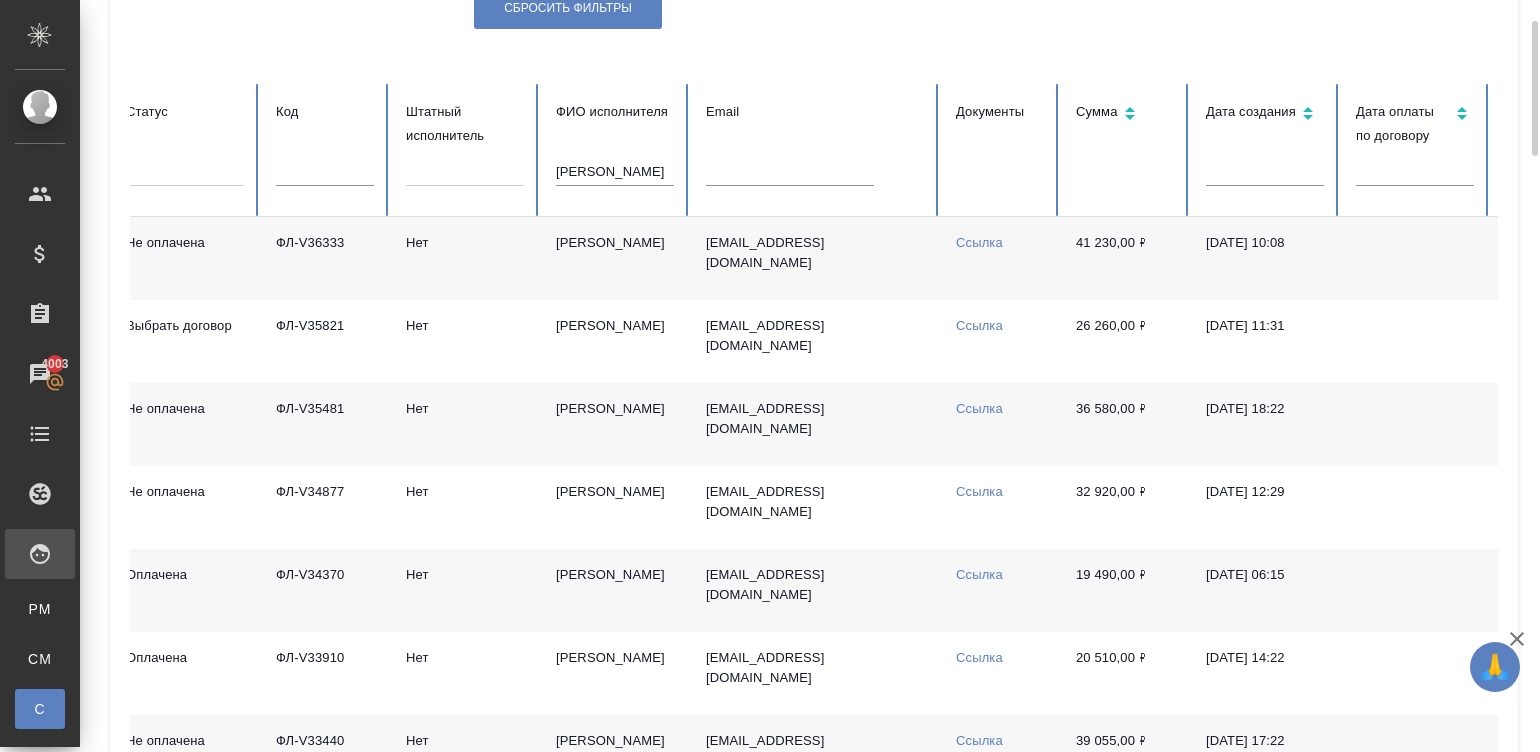 scroll, scrollTop: 0, scrollLeft: 23, axis: horizontal 